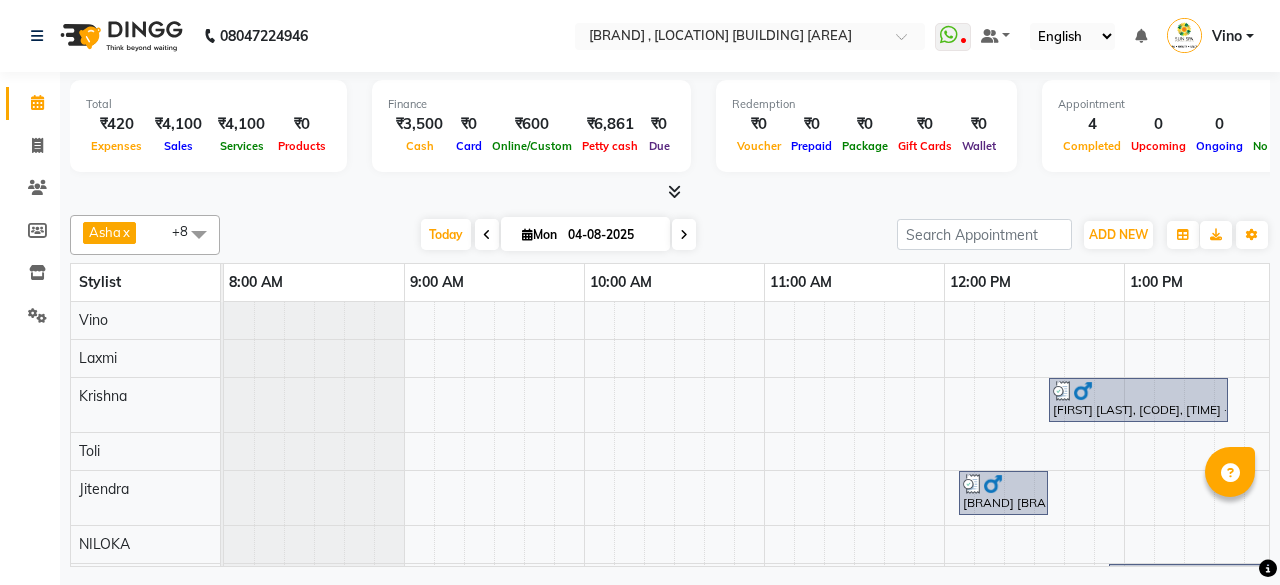 scroll, scrollTop: 0, scrollLeft: 0, axis: both 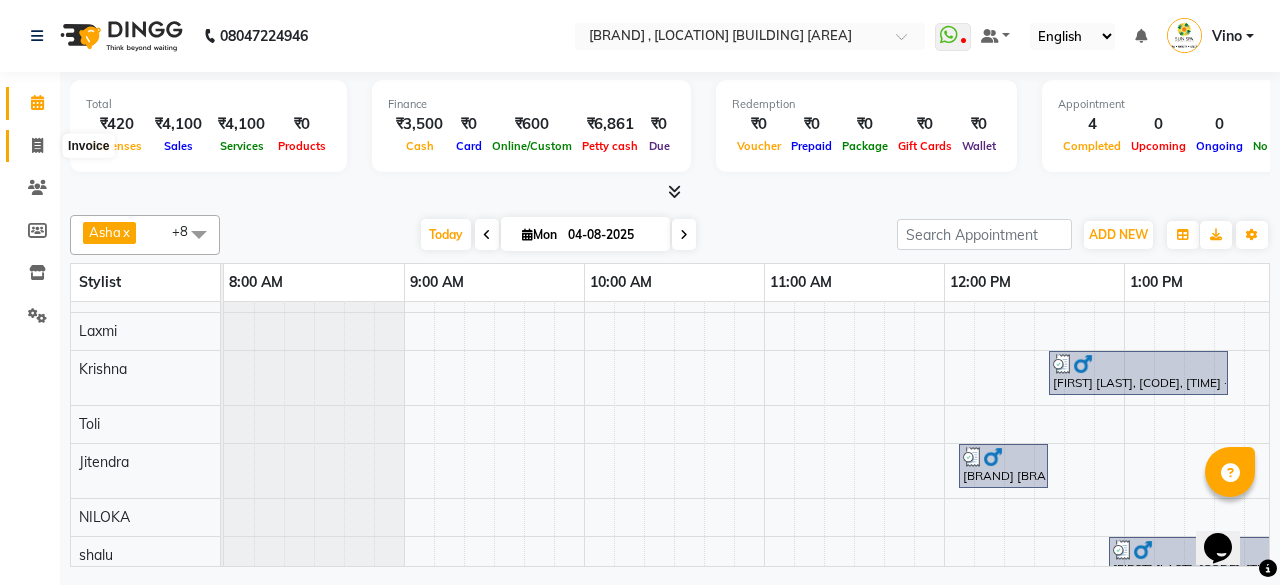 click 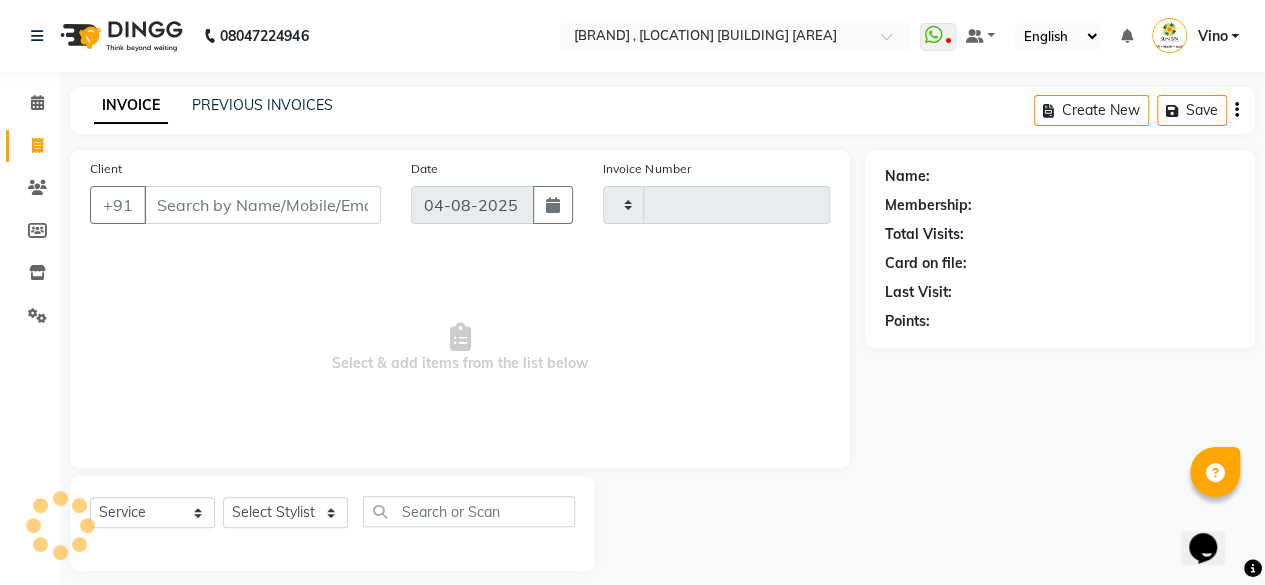 type on "0941" 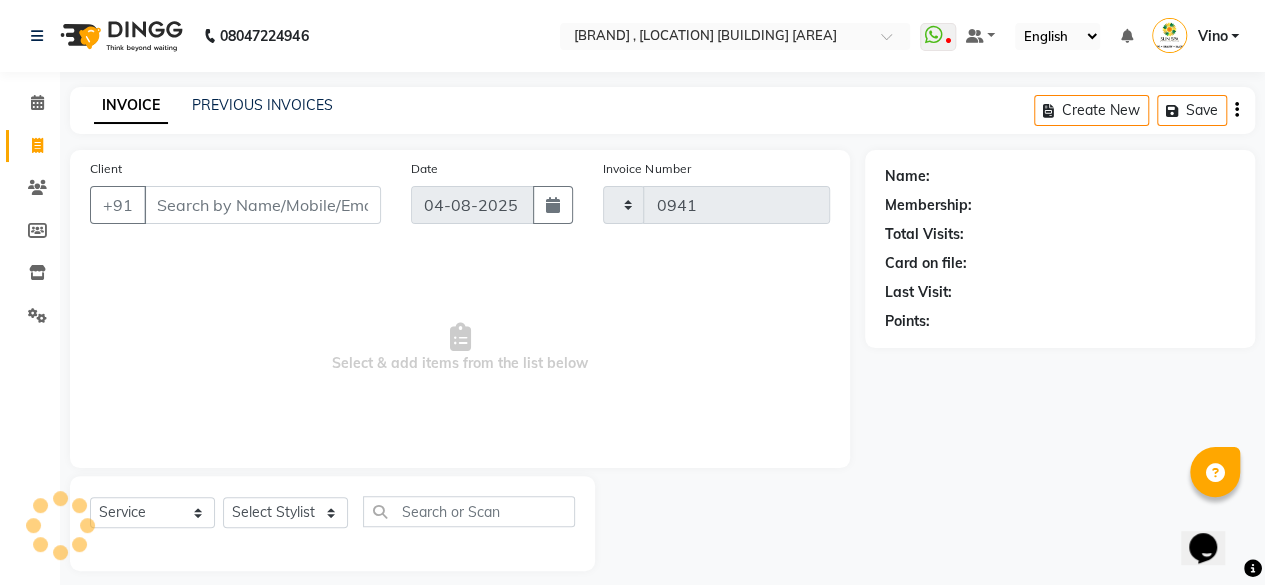 select on "5782" 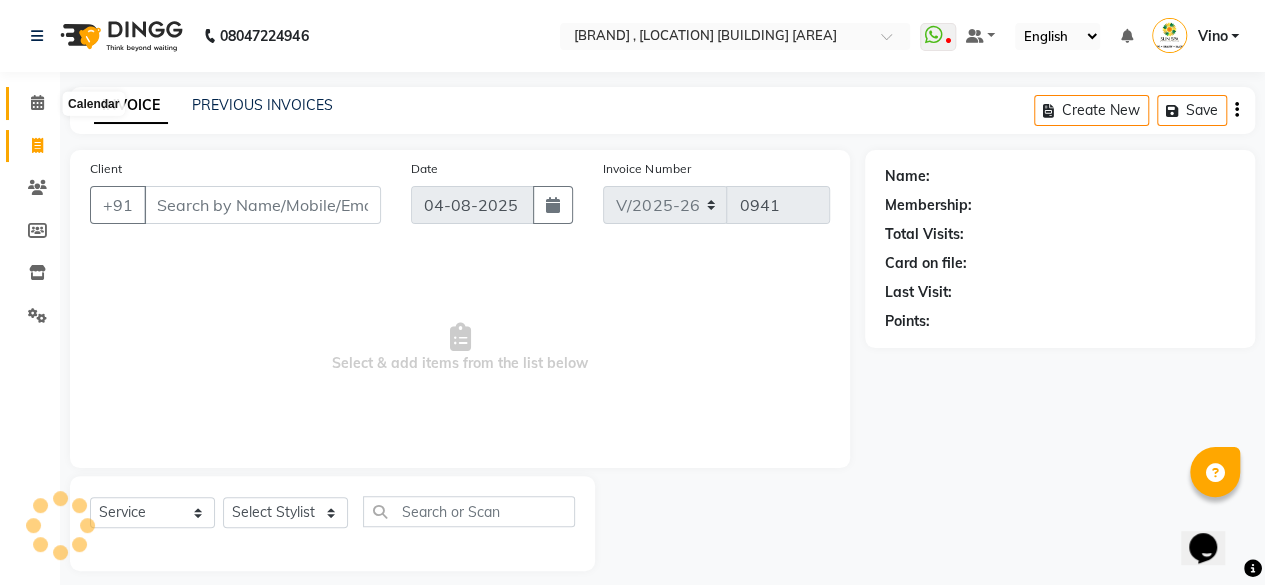 click 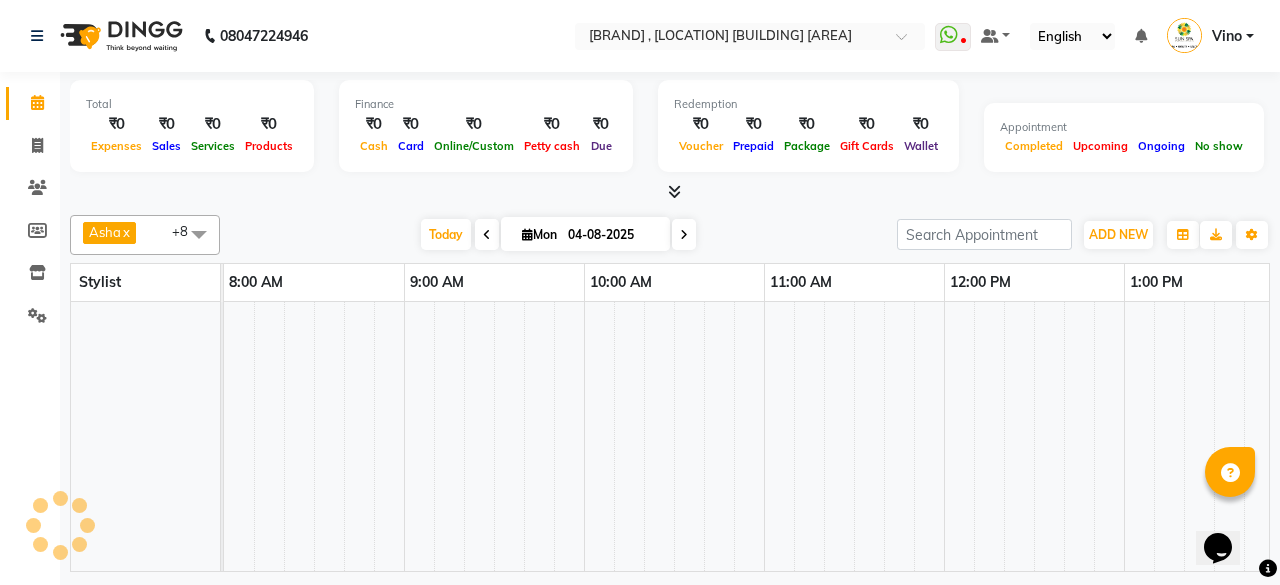 drag, startPoint x: 46, startPoint y: 100, endPoint x: 8, endPoint y: 111, distance: 39.56008 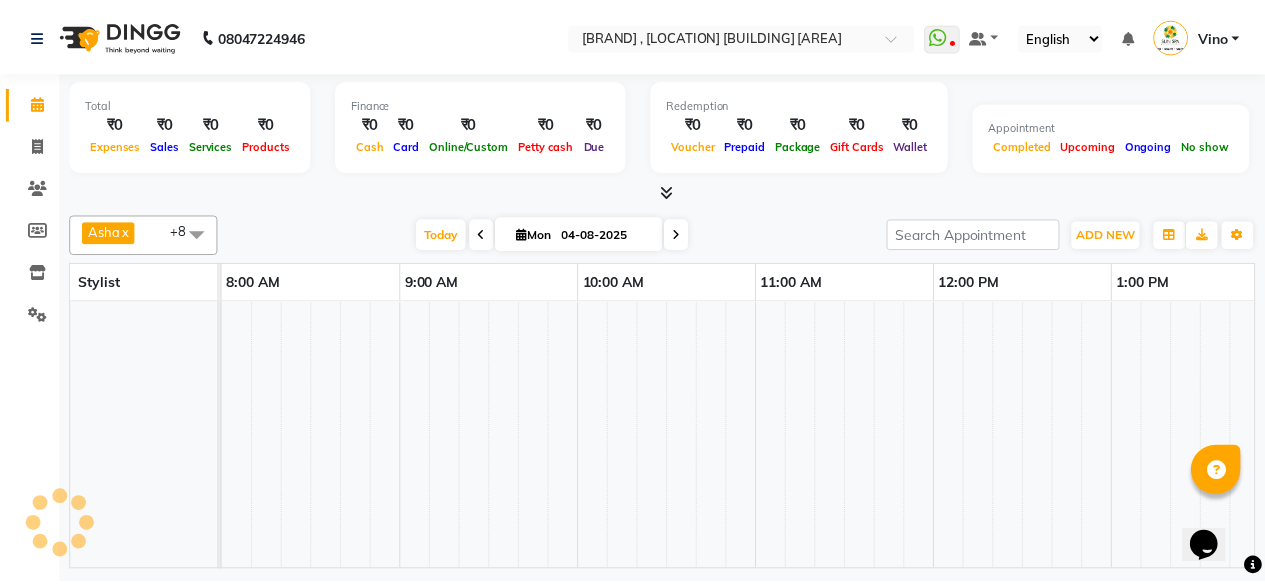 scroll, scrollTop: 0, scrollLeft: 1261, axis: horizontal 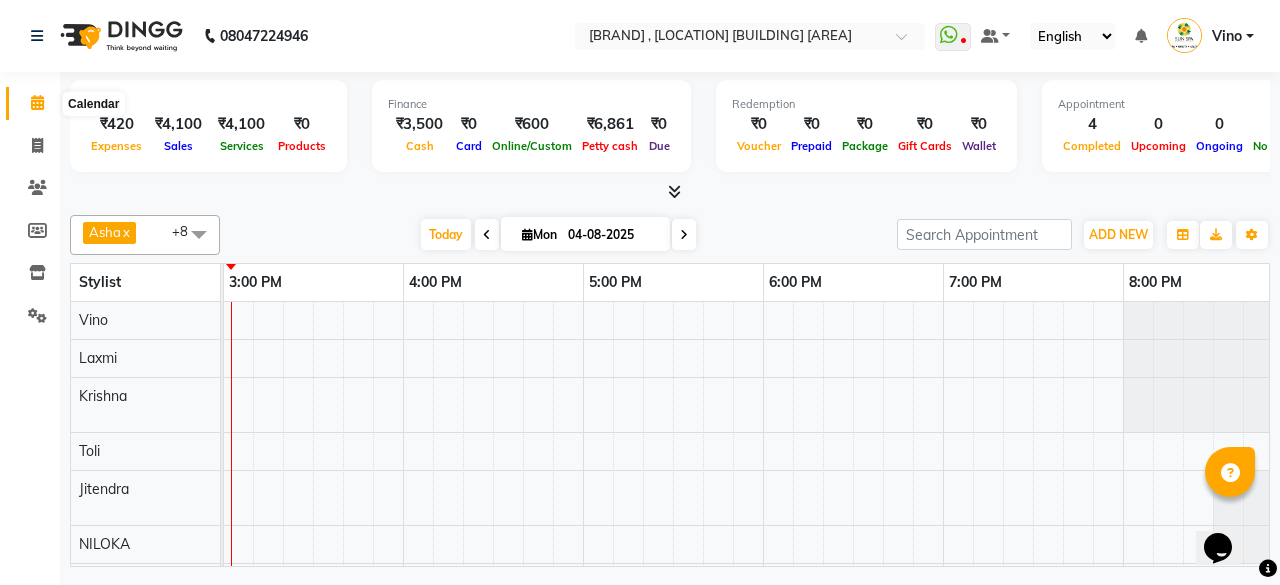 click 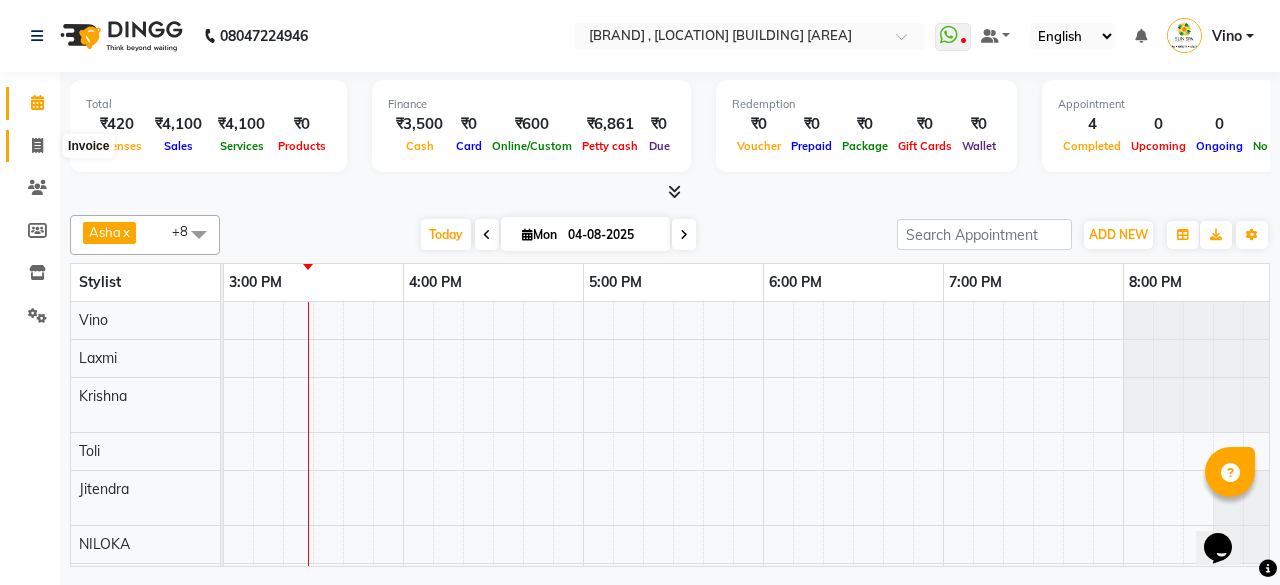 click 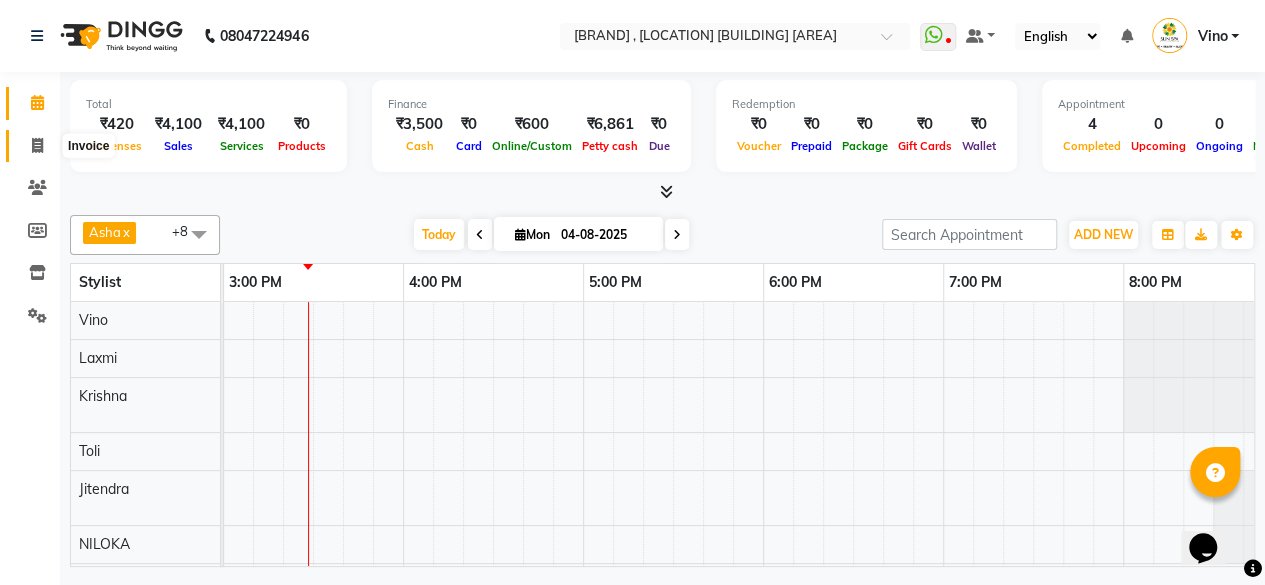 select on "5782" 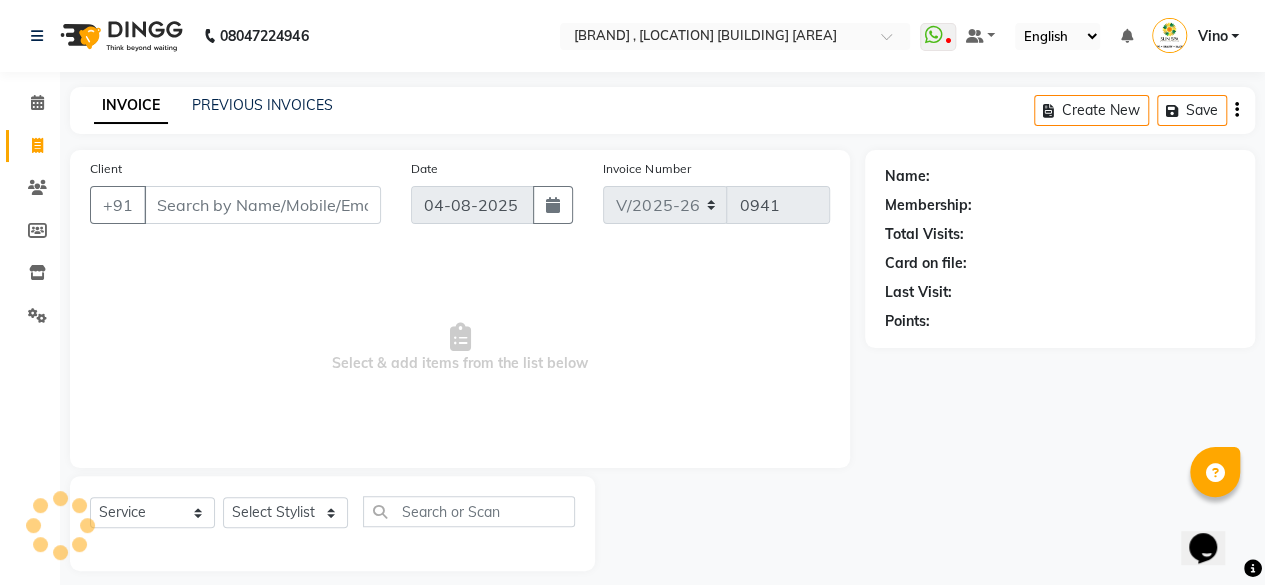 click on "Client" at bounding box center [262, 205] 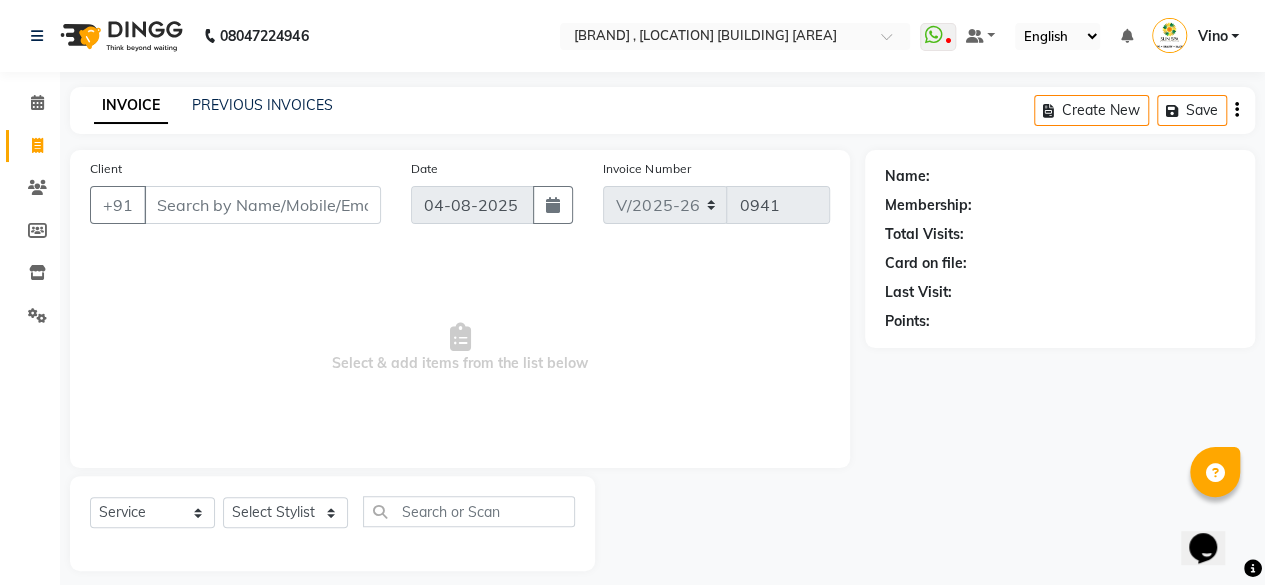 click on "Client" at bounding box center (262, 205) 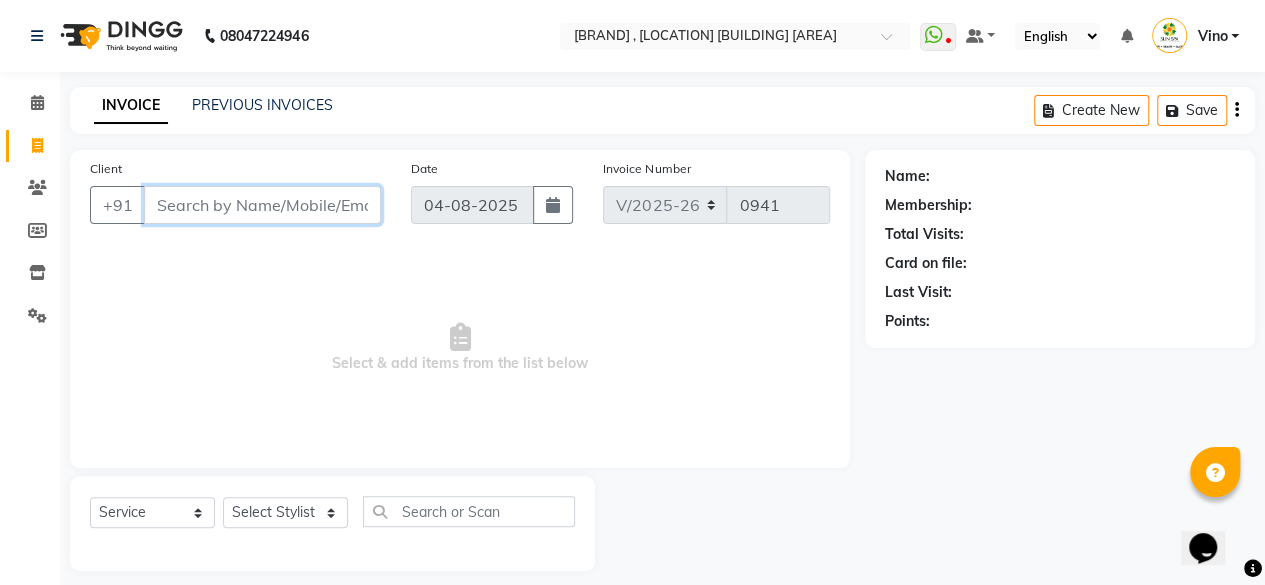 click on "Client" at bounding box center (262, 205) 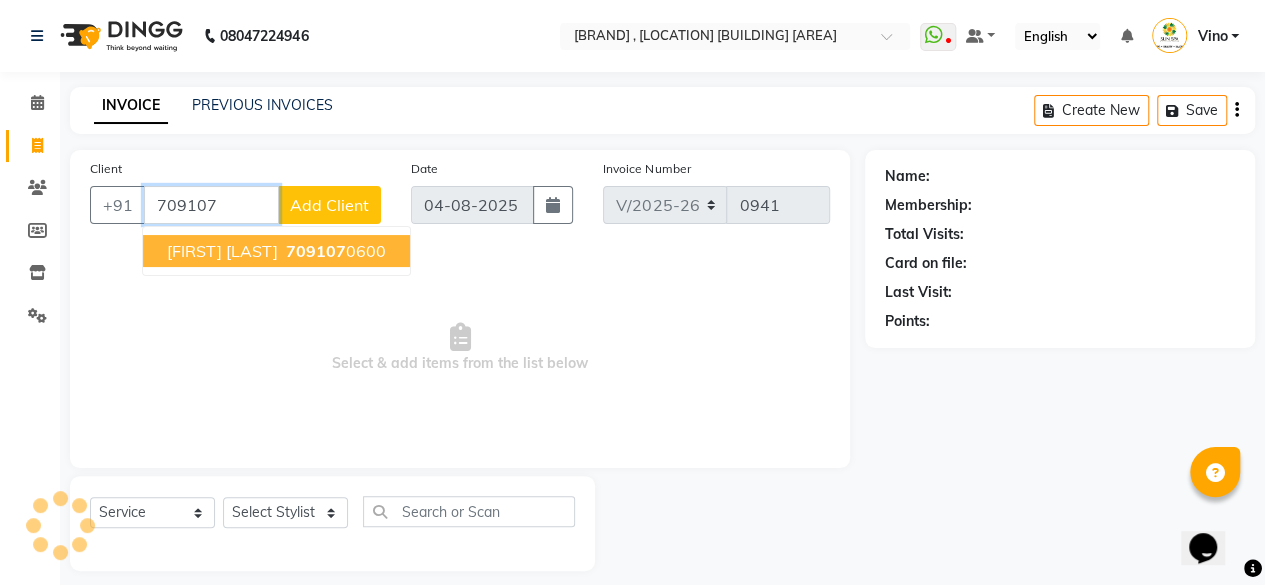 click on "709107" at bounding box center (316, 251) 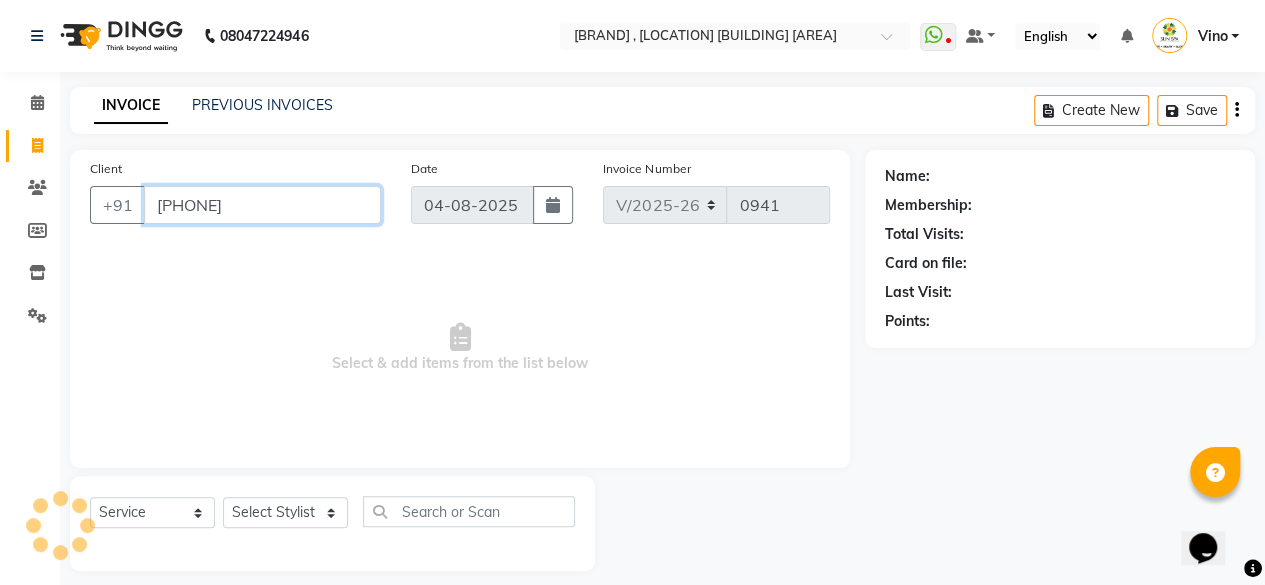 type on "[PHONE]" 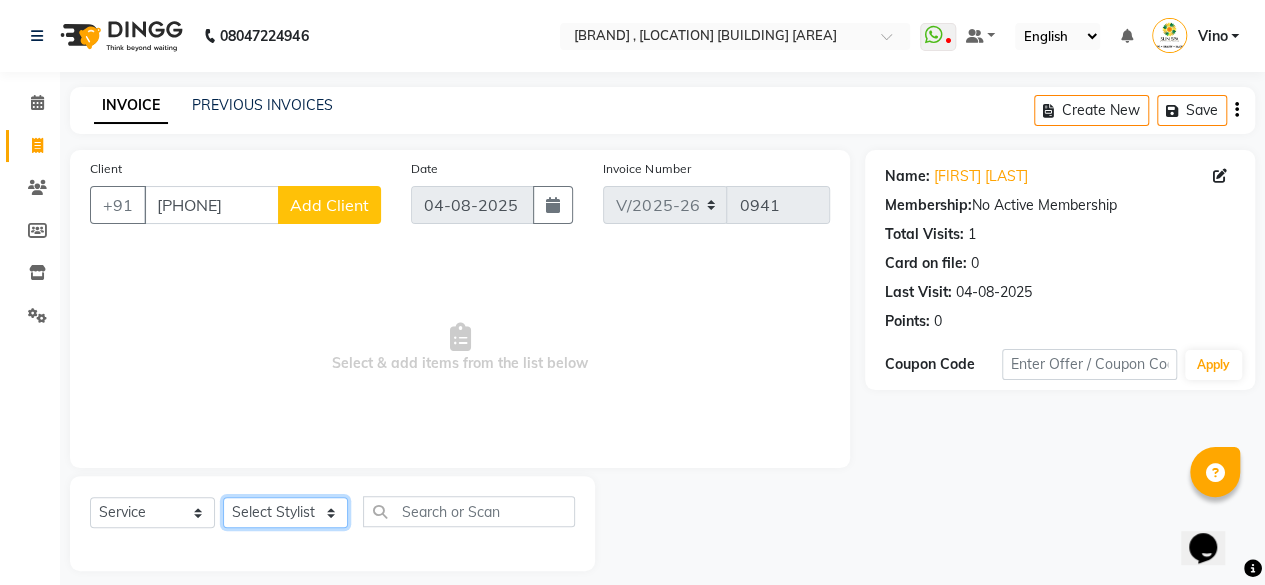 click on "Select Stylist [FIRST] [LAST] [FIRST] [LAST] [FIRST] [LAST] [FIRST] [LAST] [FIRST] [LAST] [FIRST] [LAST] [FIRST] [LAST] [FIRST] [LAST] [FIRST] [LAST] [FIRST] [LAST] [FIRST] [LAST]" 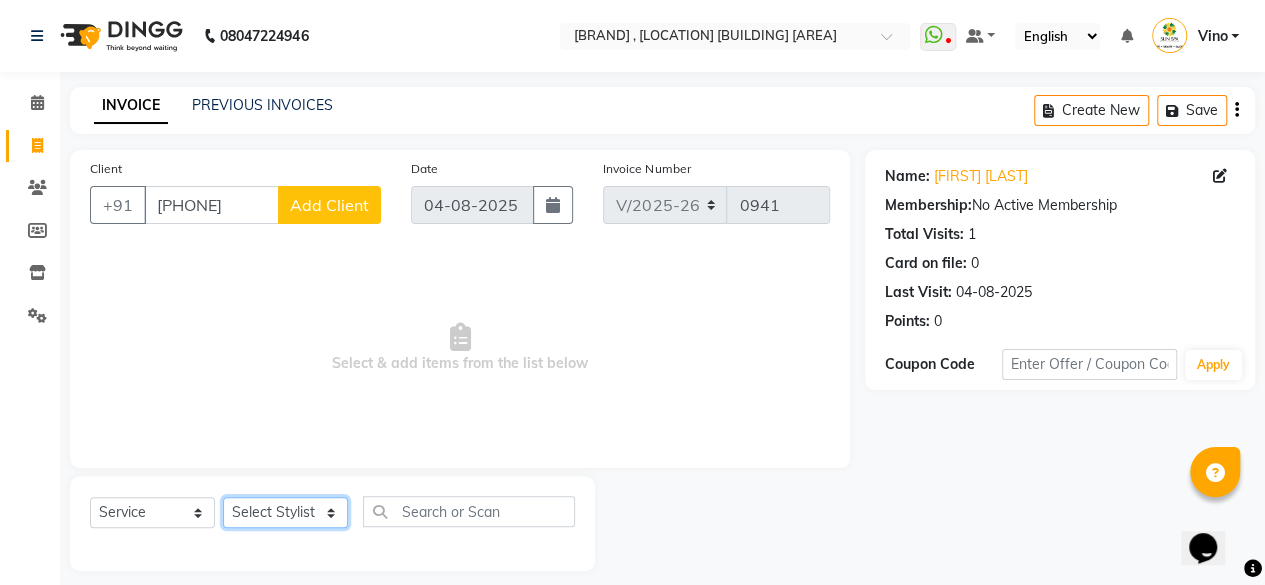 select on "49477" 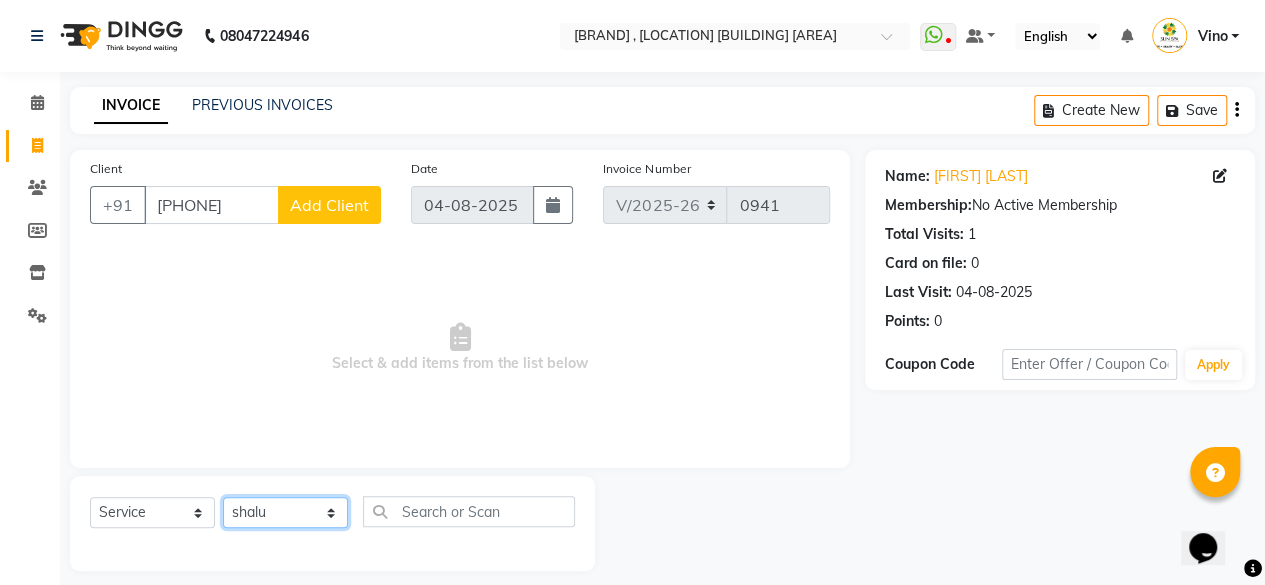 click on "Select Stylist [FIRST] [LAST] [FIRST] [LAST] [FIRST] [LAST] [FIRST] [LAST] [FIRST] [LAST] [FIRST] [LAST] [FIRST] [LAST] [FIRST] [LAST] [FIRST] [LAST] [FIRST] [LAST] [FIRST] [LAST]" 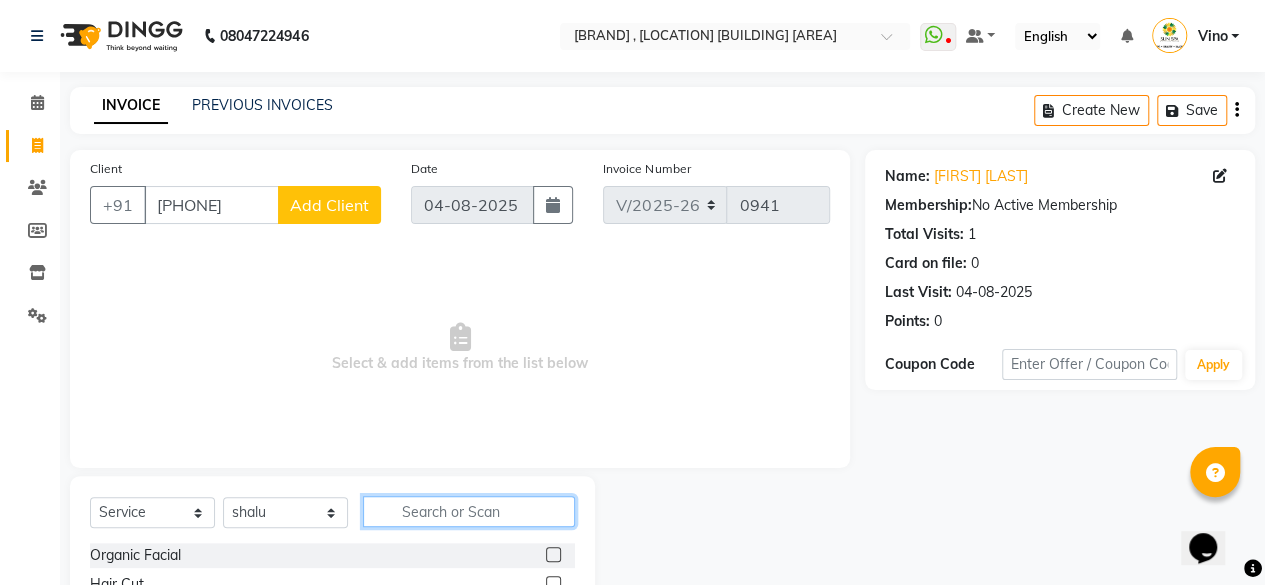 click 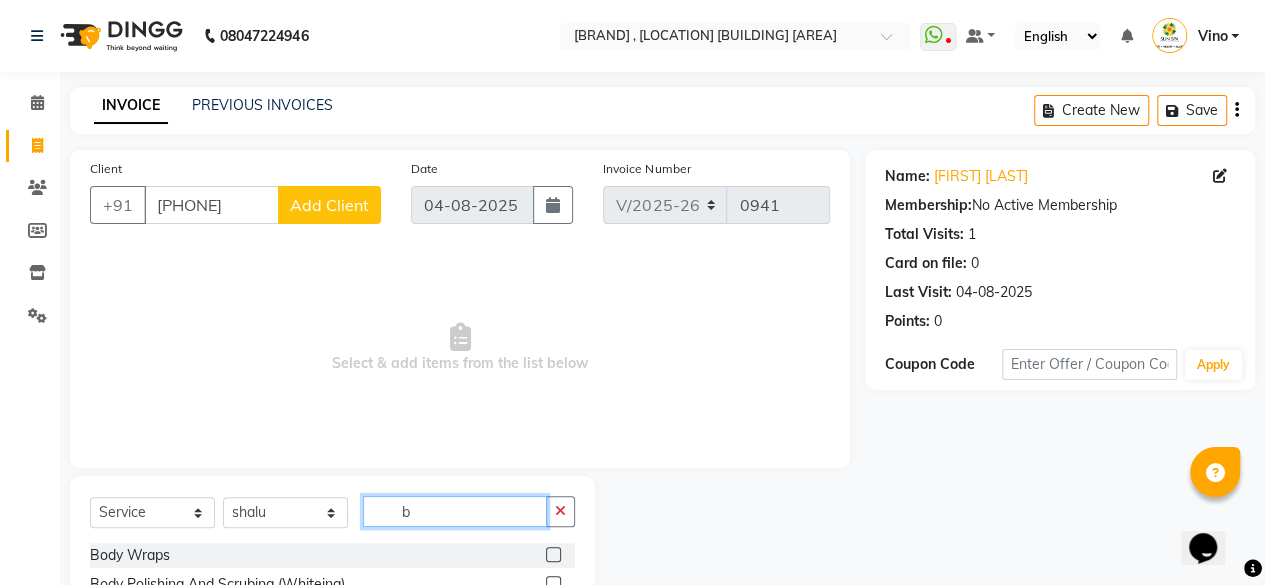 type on "b" 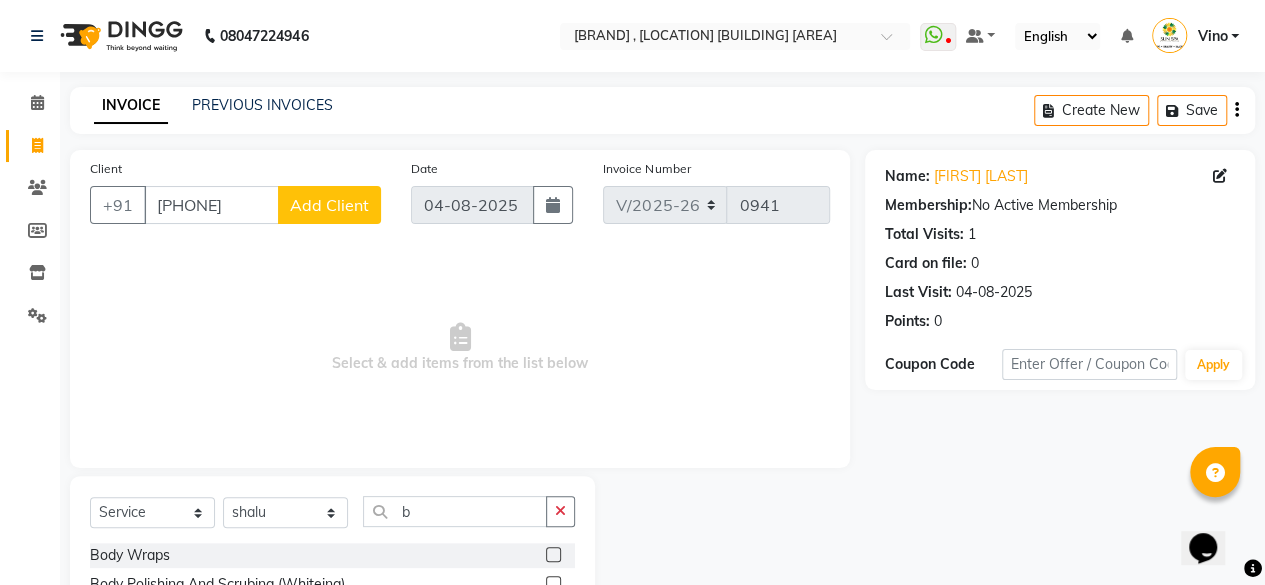 click 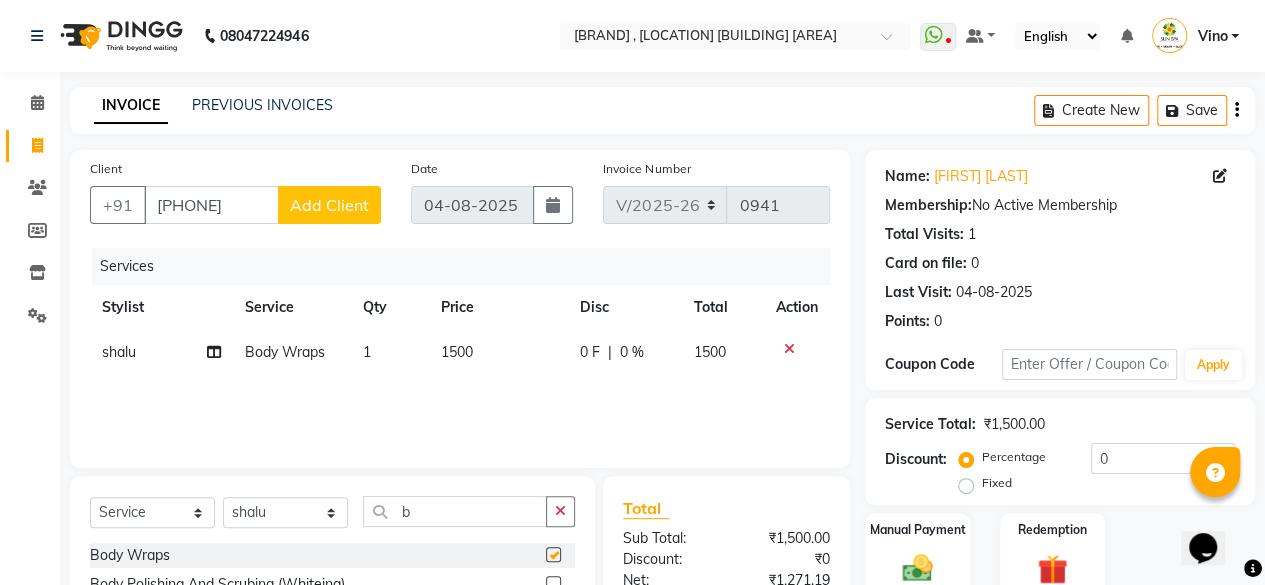 checkbox on "false" 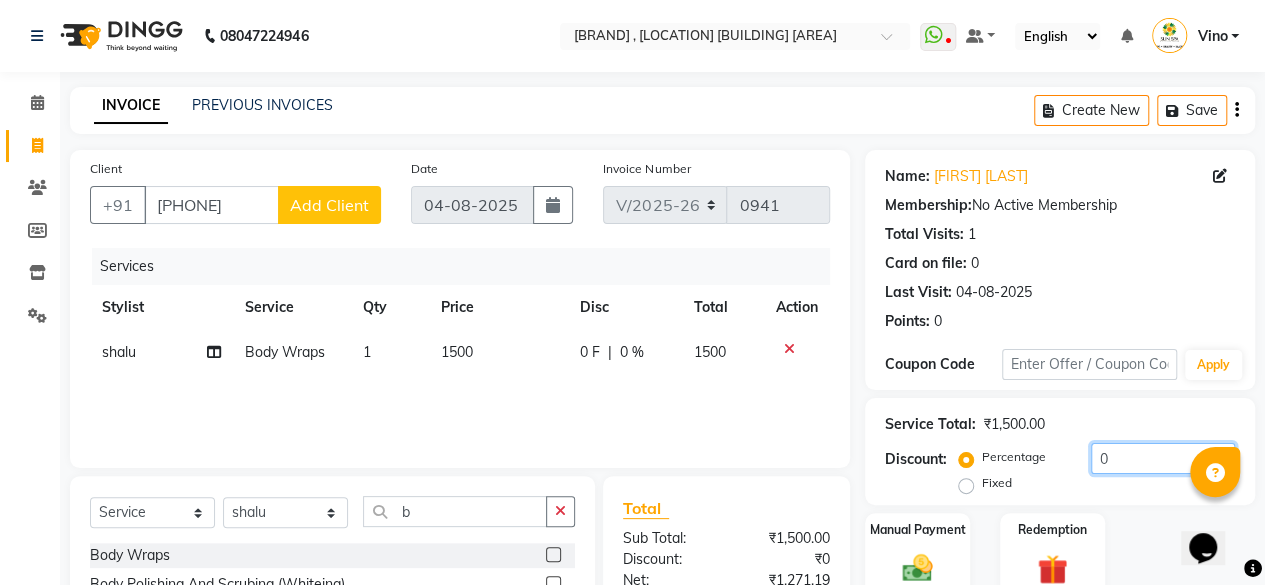 click on "0" 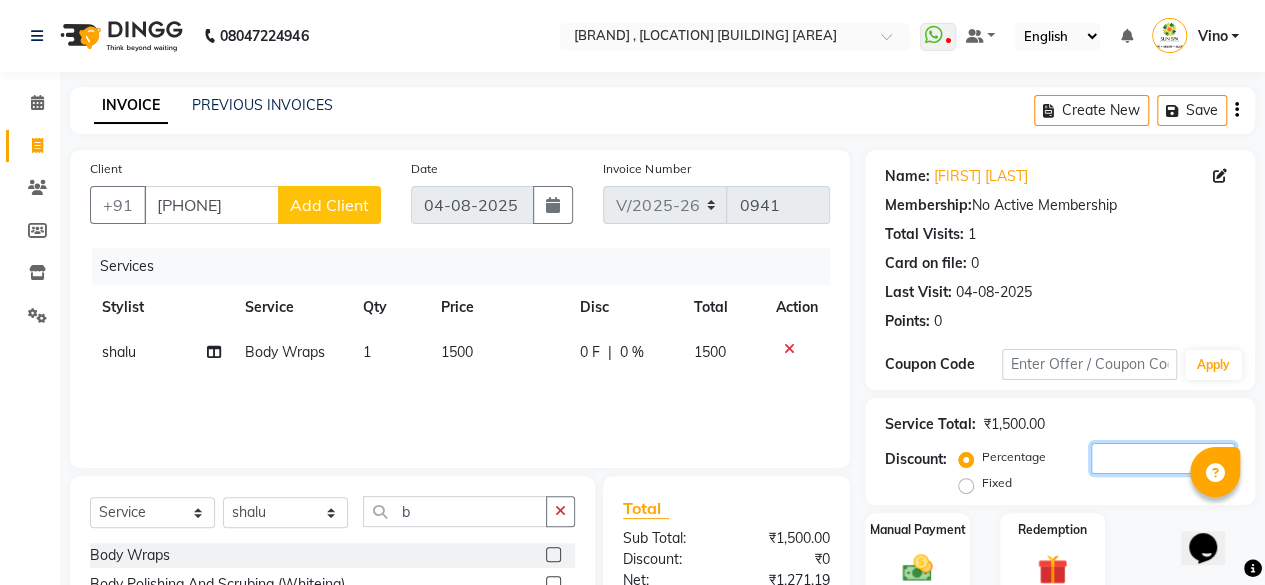 type 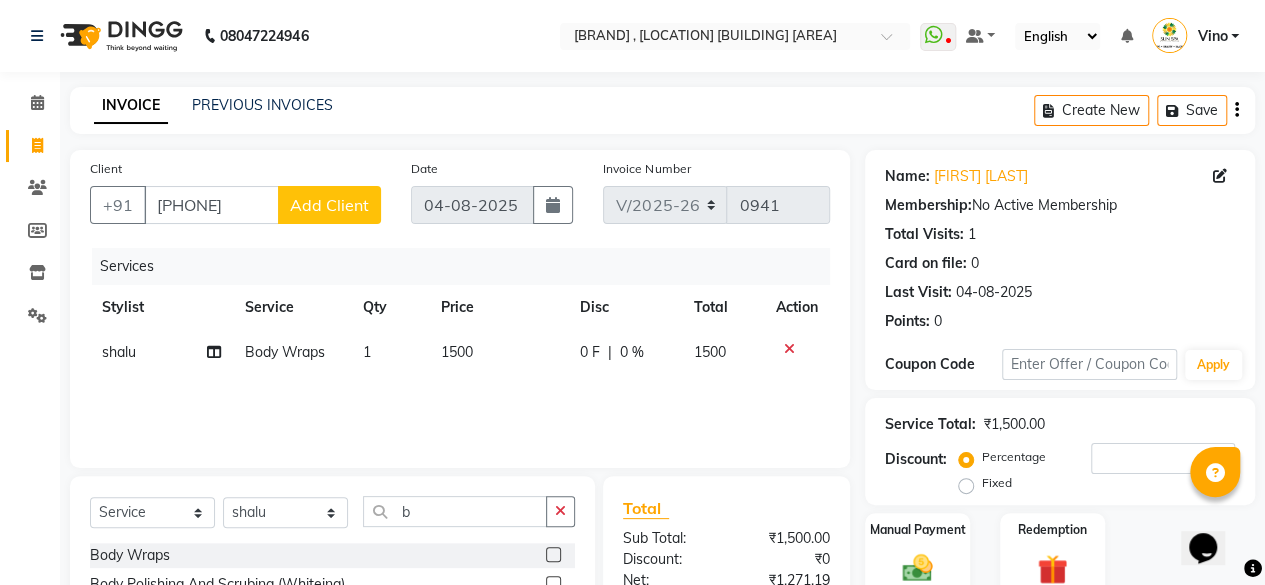 click on "Fixed" 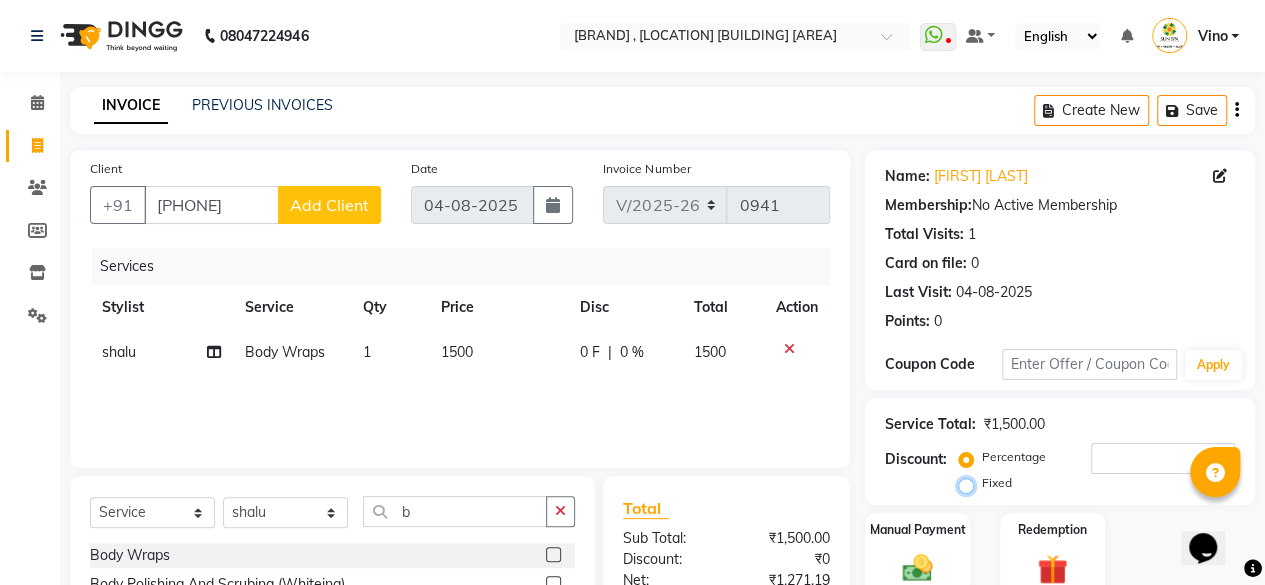 click on "Fixed" at bounding box center (970, 483) 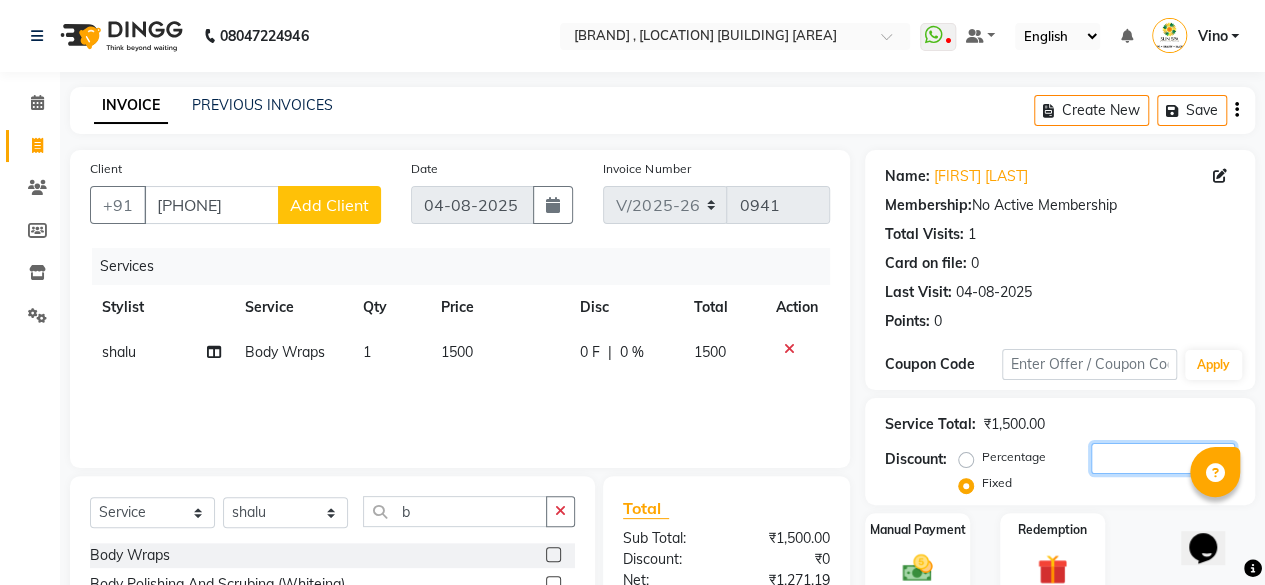 click 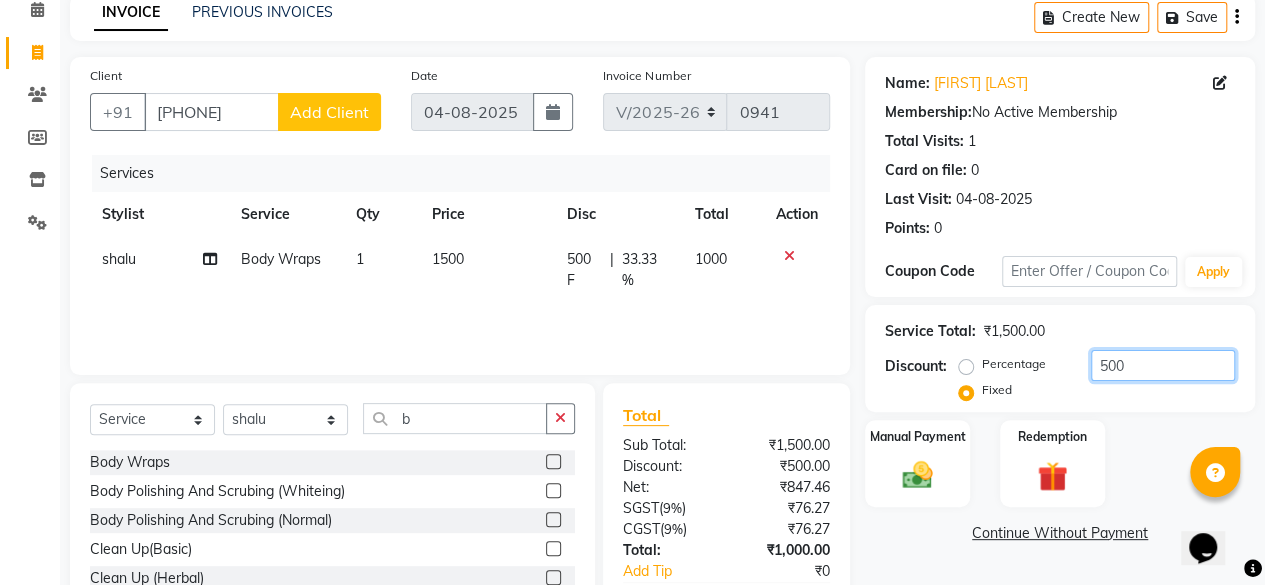 scroll, scrollTop: 215, scrollLeft: 0, axis: vertical 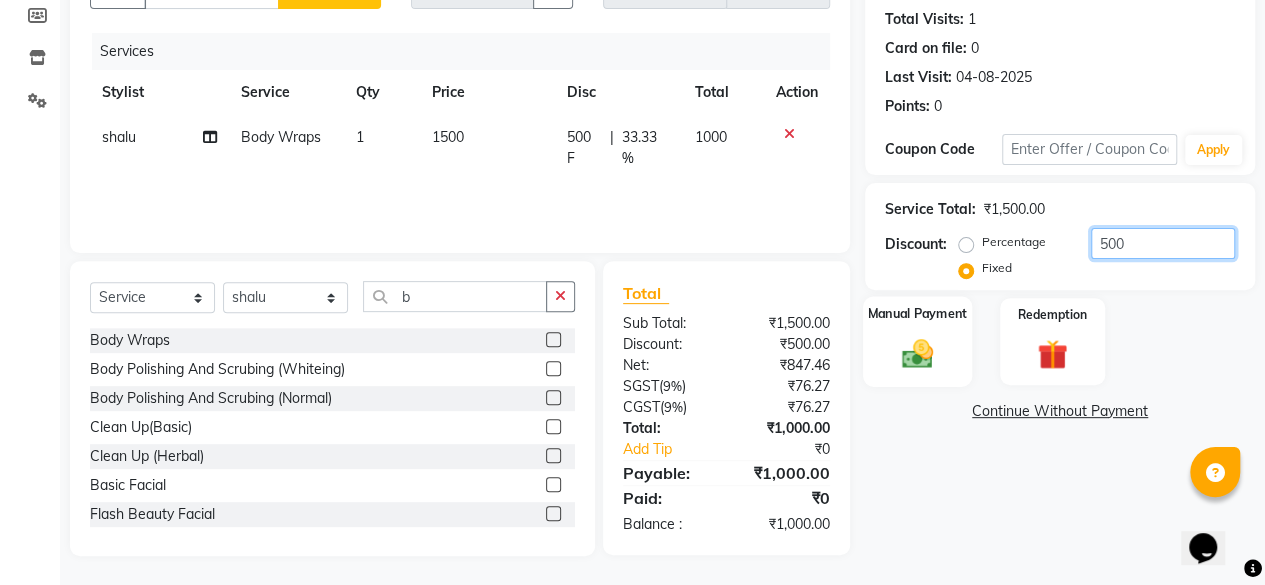 type on "500" 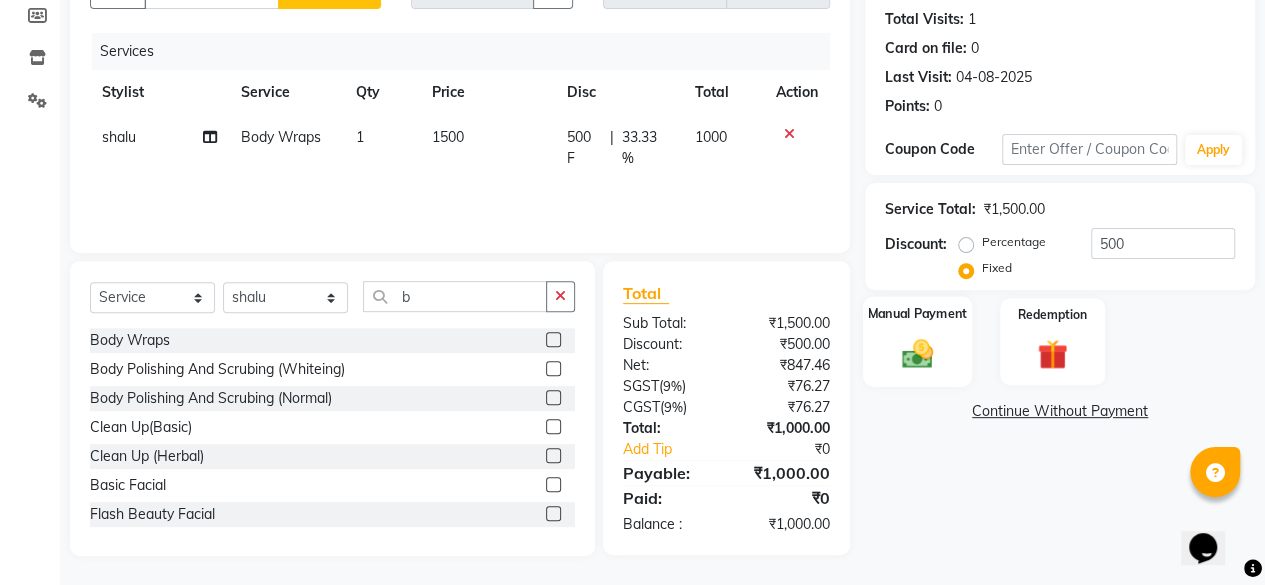 click on "Manual Payment" 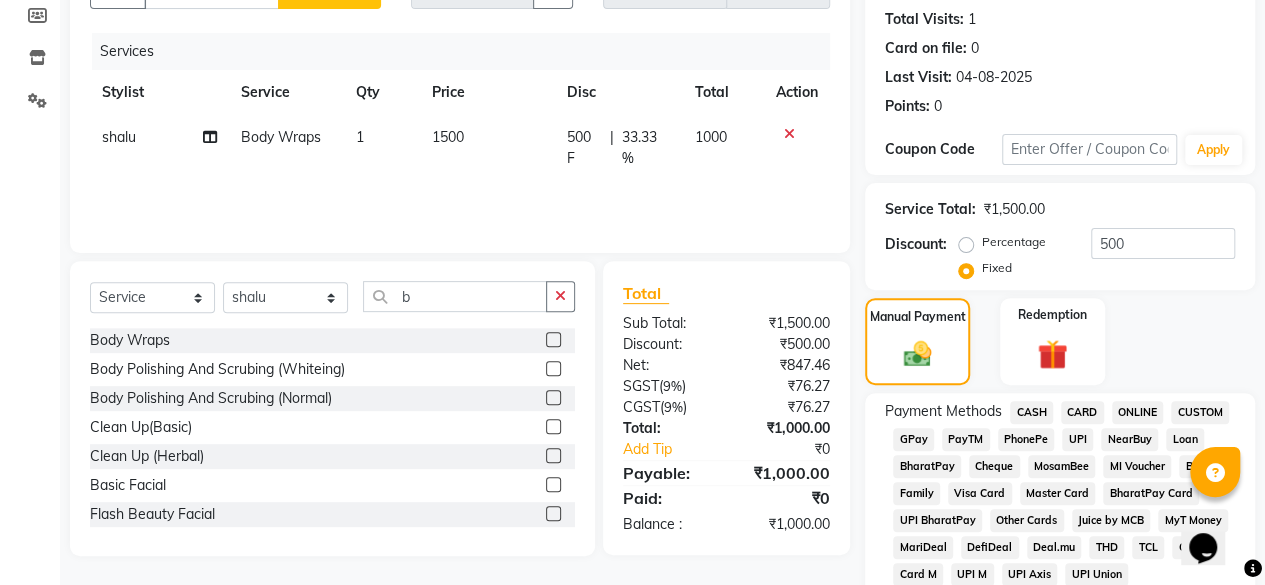 click on "CASH" 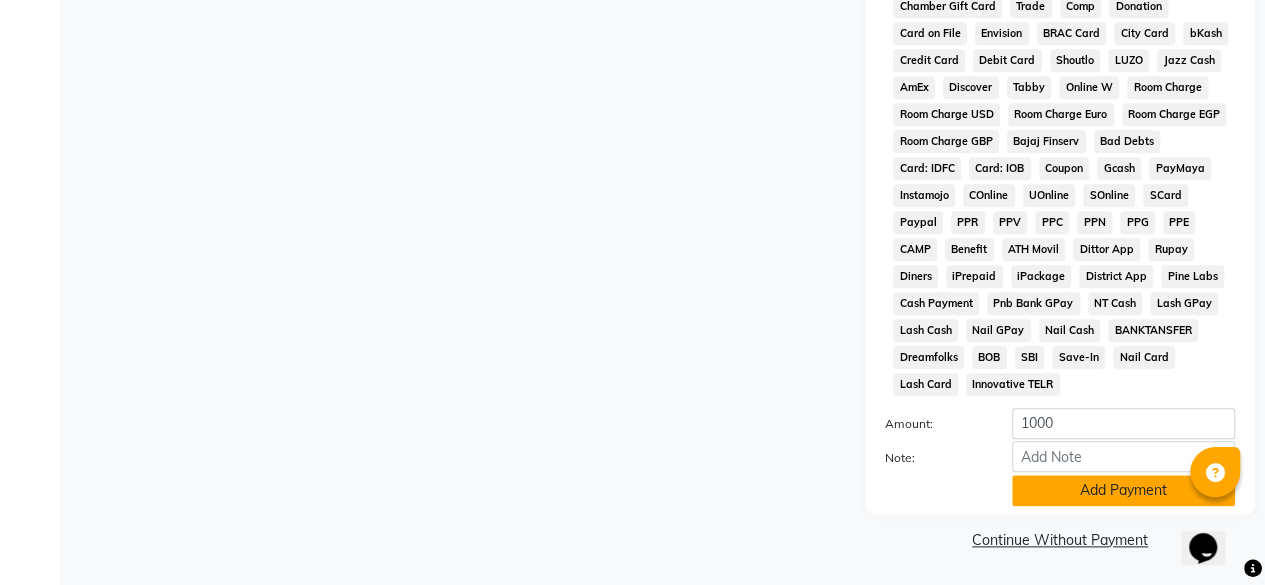 click on "Add Payment" 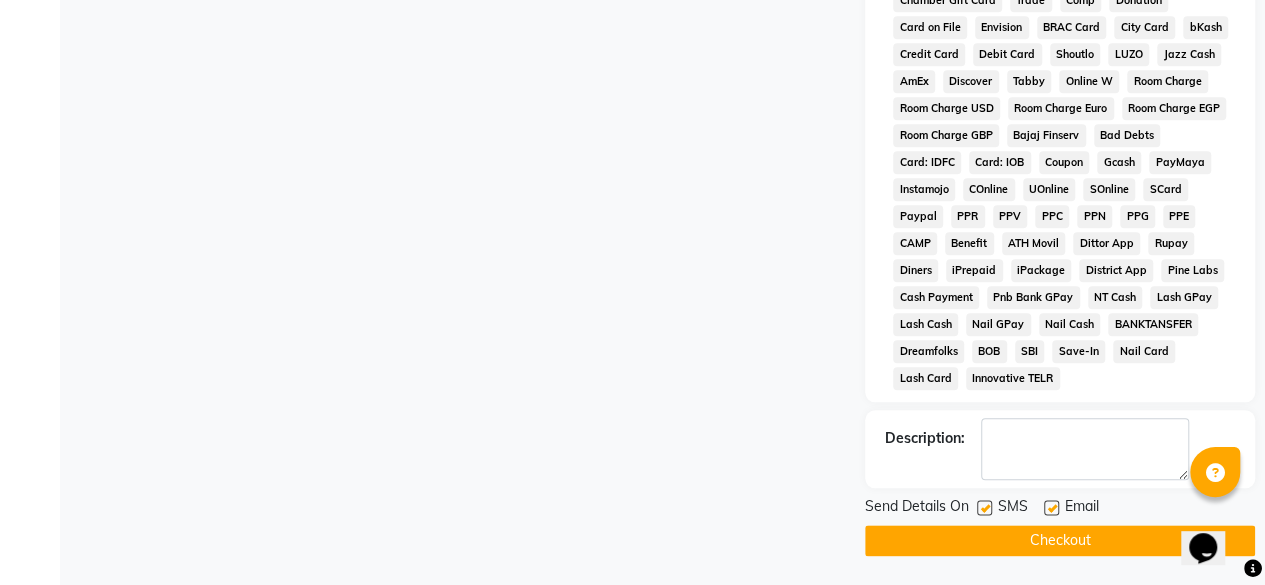 scroll, scrollTop: 930, scrollLeft: 0, axis: vertical 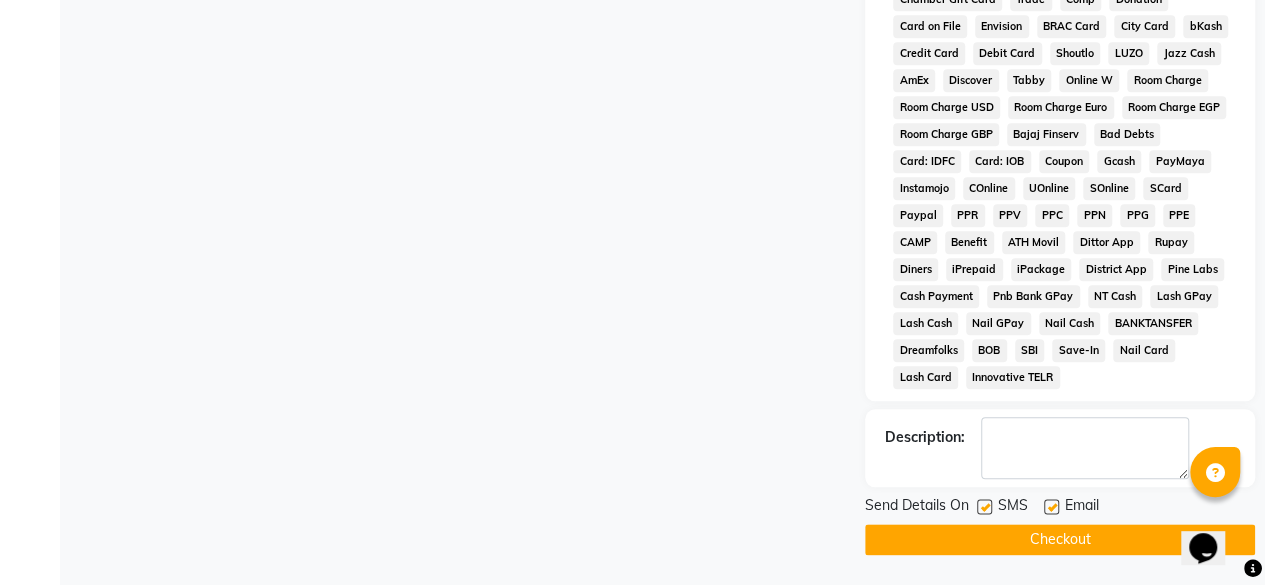 click on "Checkout" 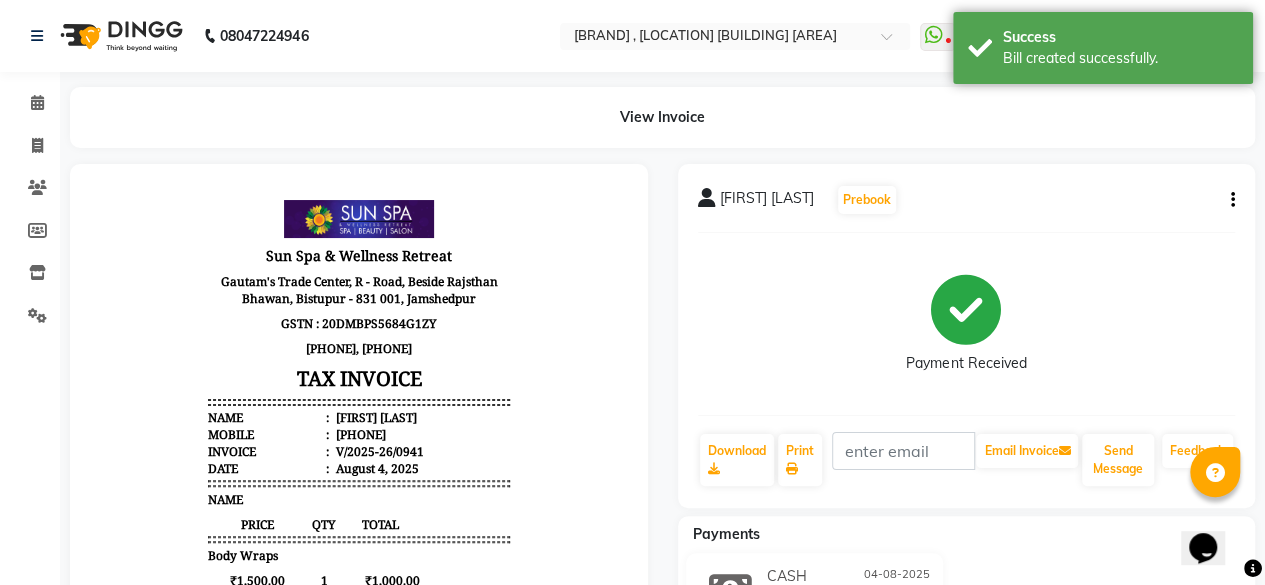 scroll, scrollTop: 0, scrollLeft: 0, axis: both 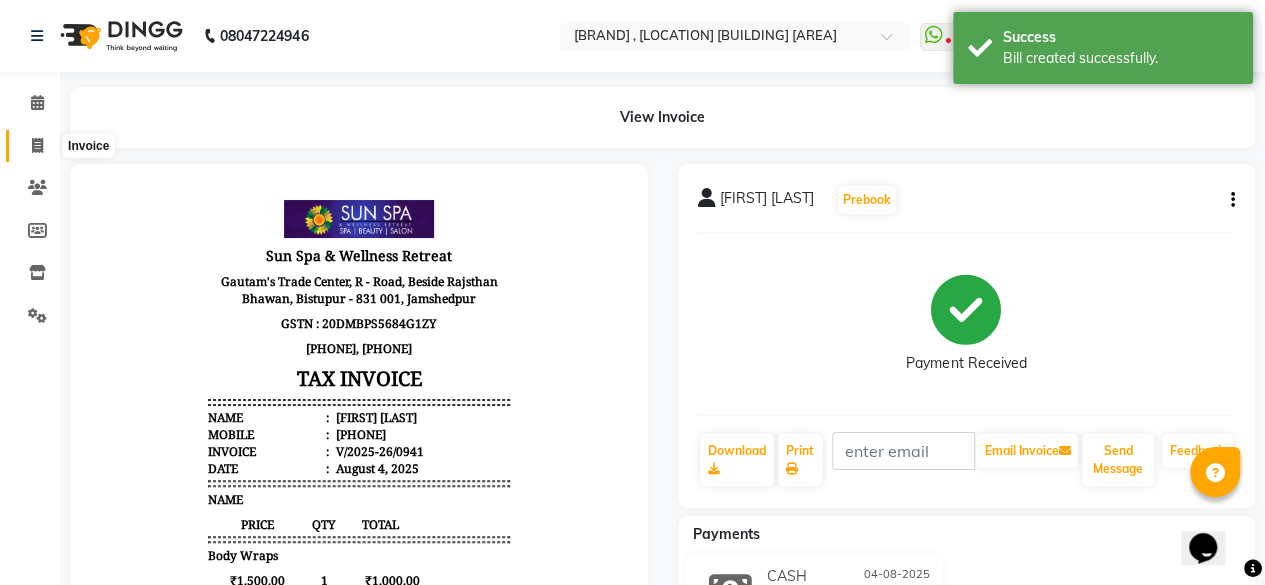 click 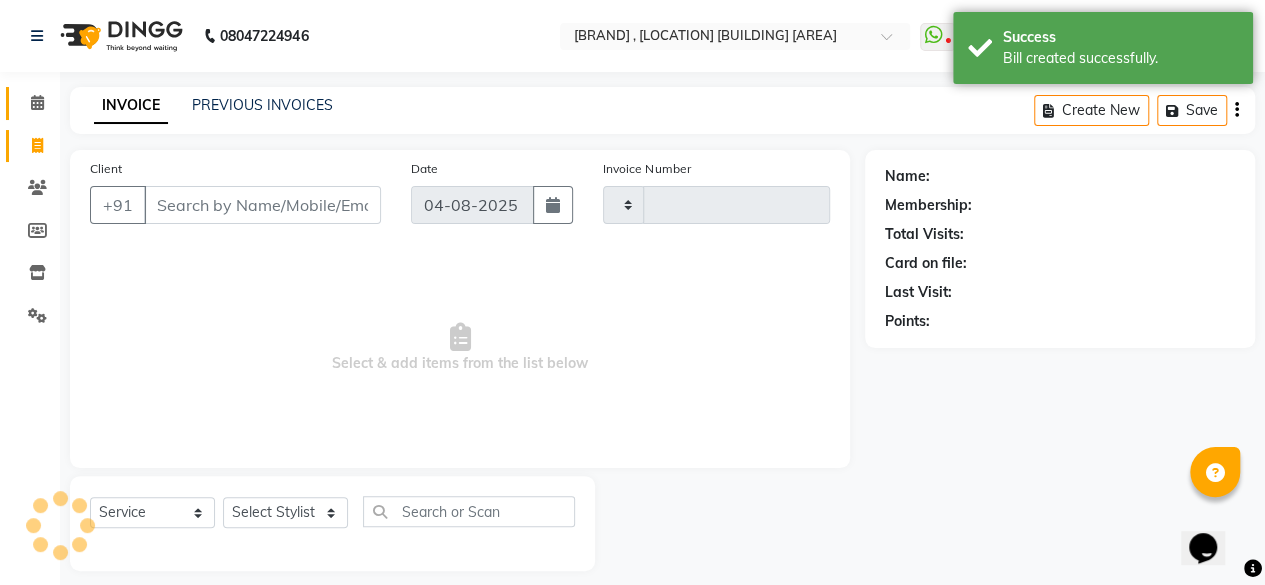 scroll, scrollTop: 15, scrollLeft: 0, axis: vertical 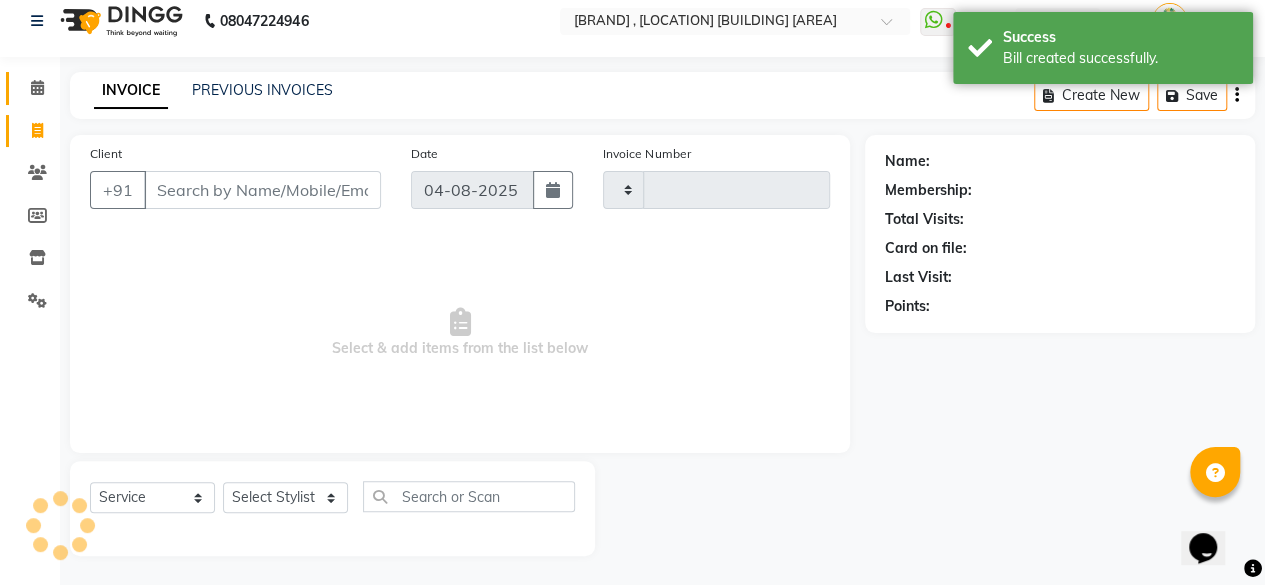 type on "0942" 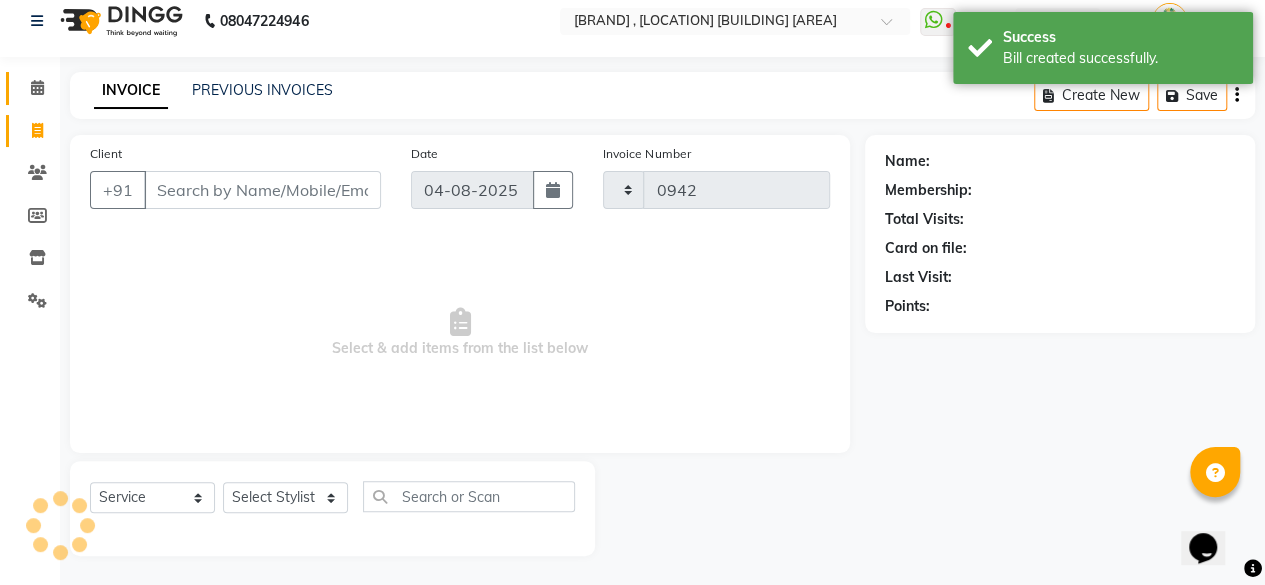 select on "5782" 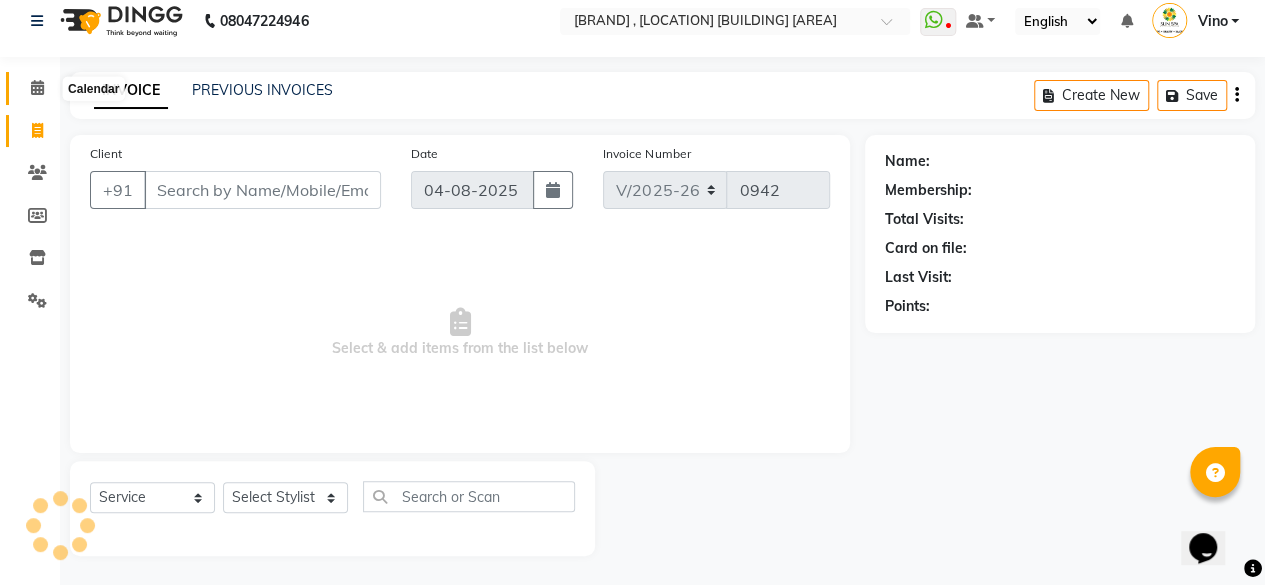 click 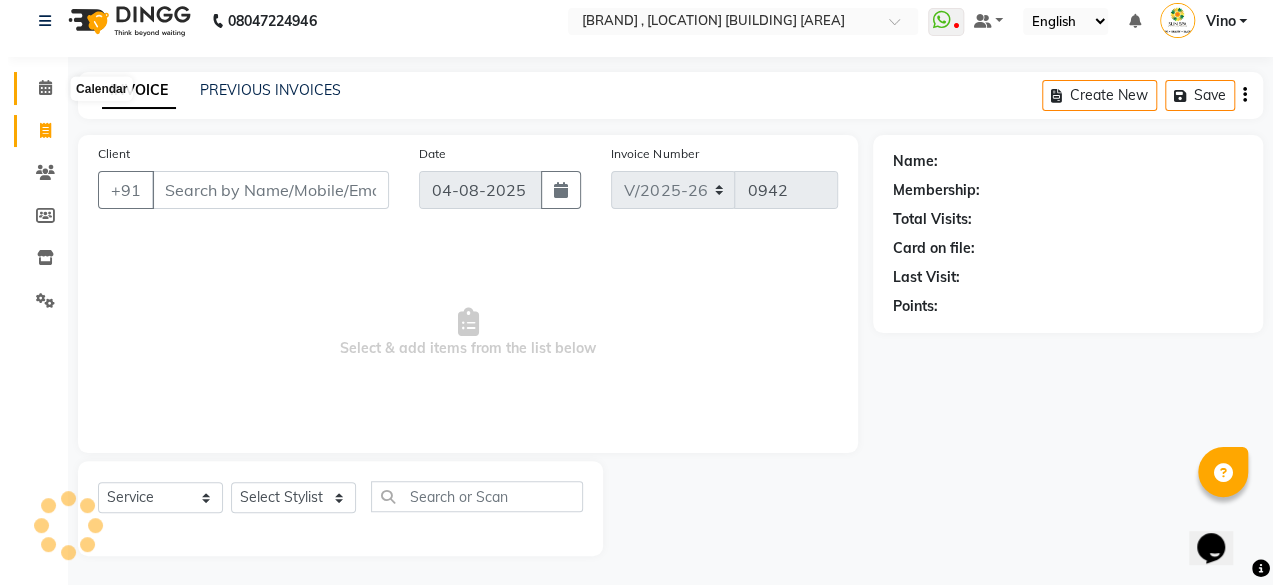scroll, scrollTop: 0, scrollLeft: 0, axis: both 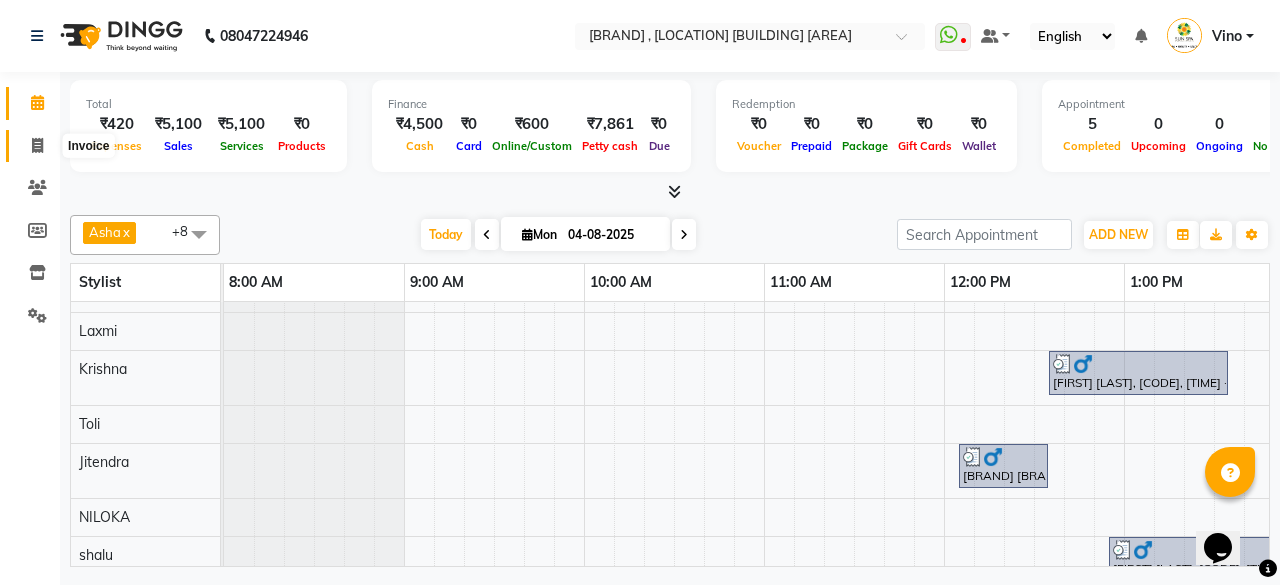 click 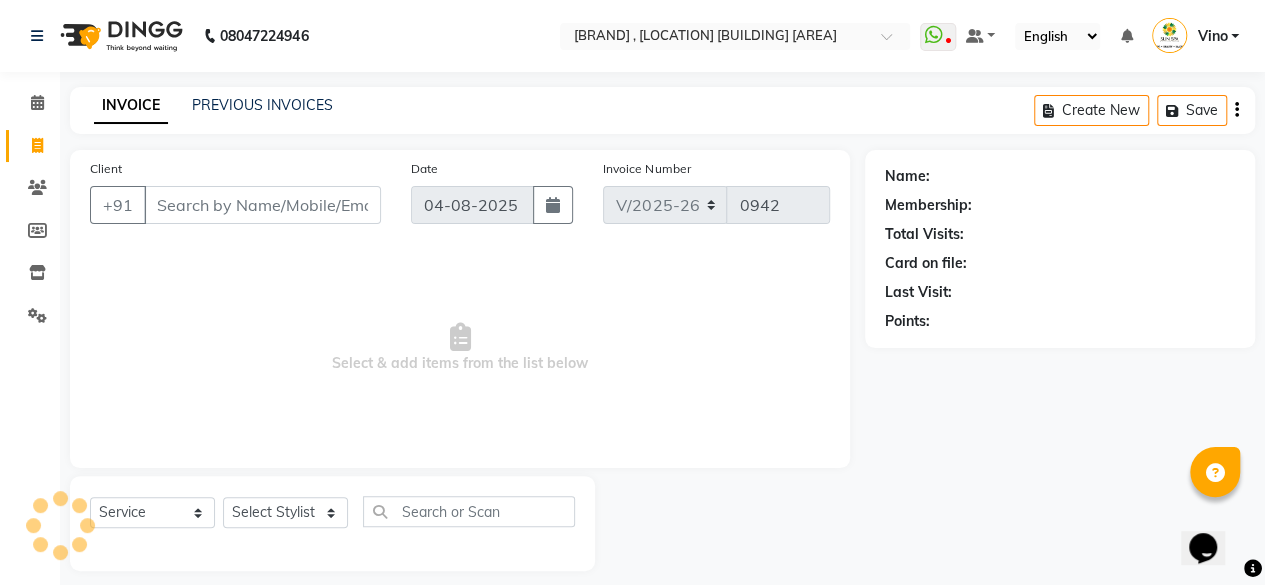click on "Client" at bounding box center (262, 205) 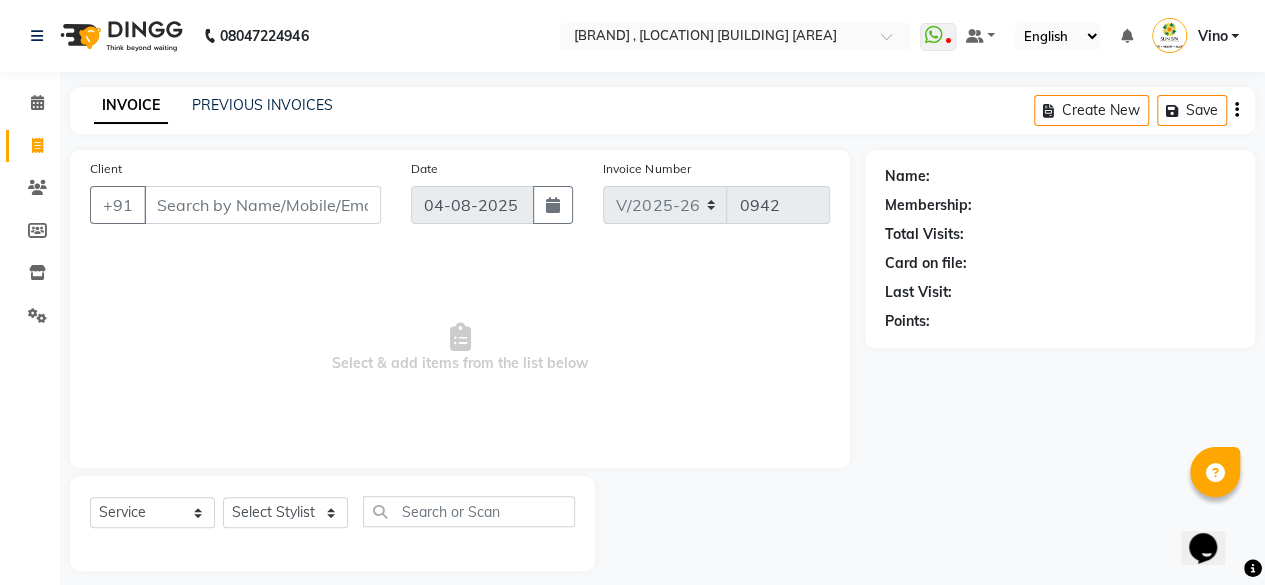 click on "Client" at bounding box center (262, 205) 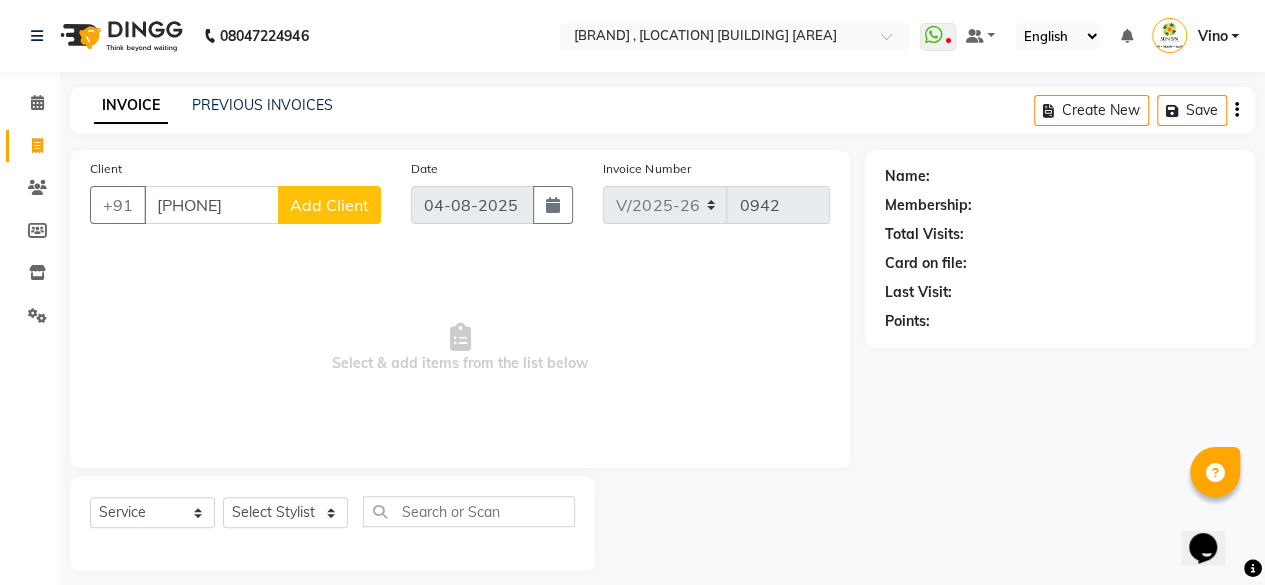 type on "[PHONE]" 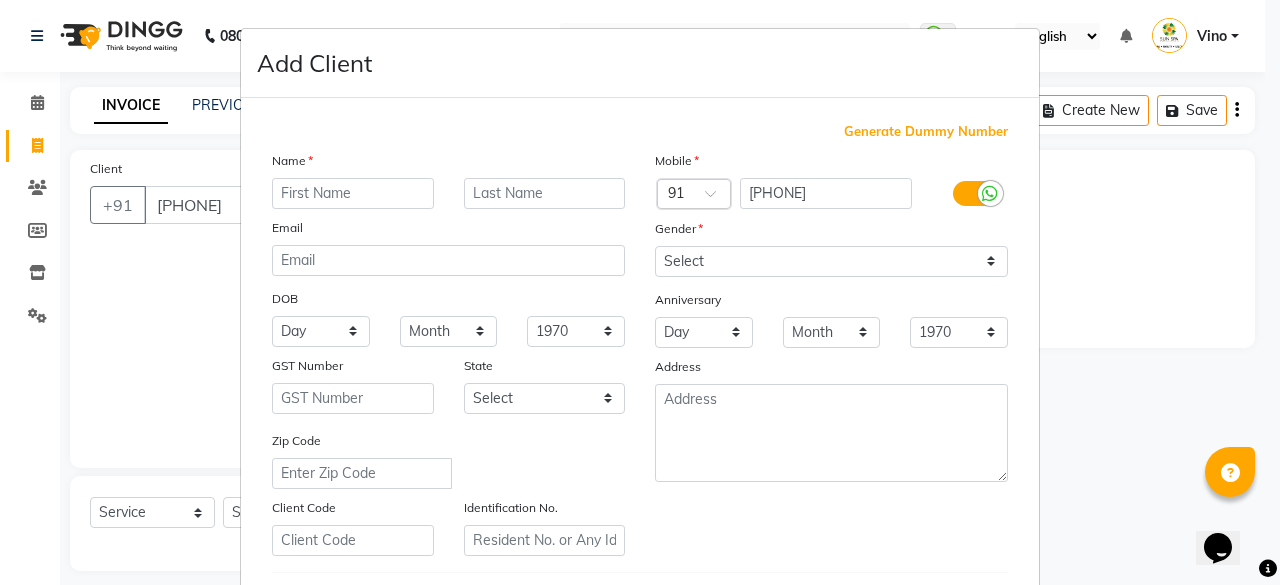 click at bounding box center [353, 193] 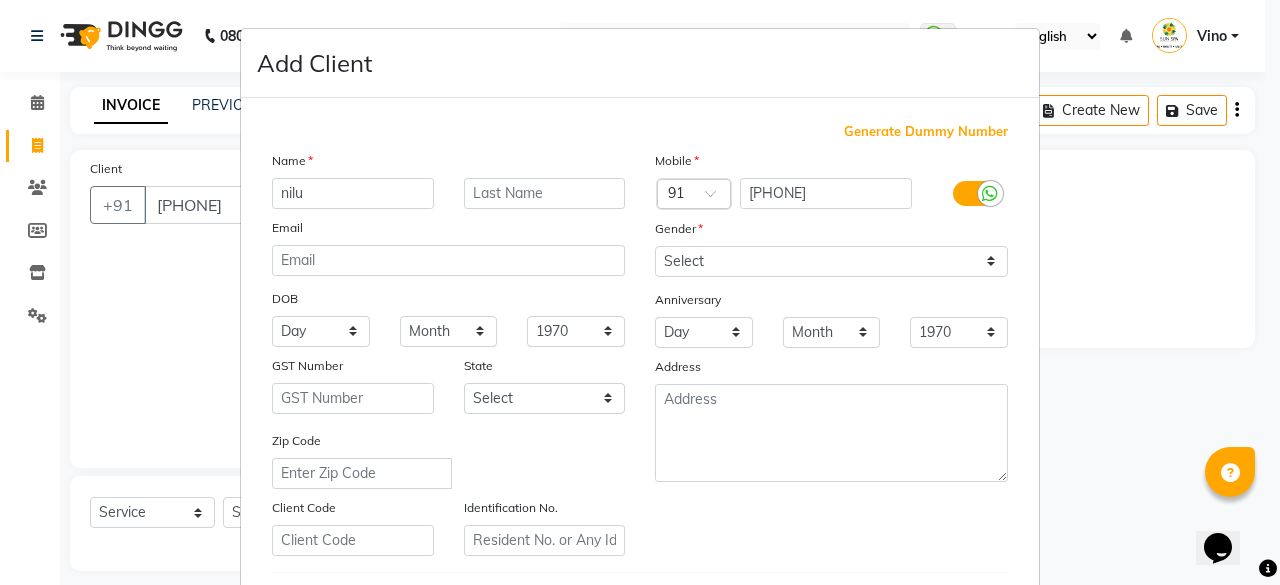 type on "nilu" 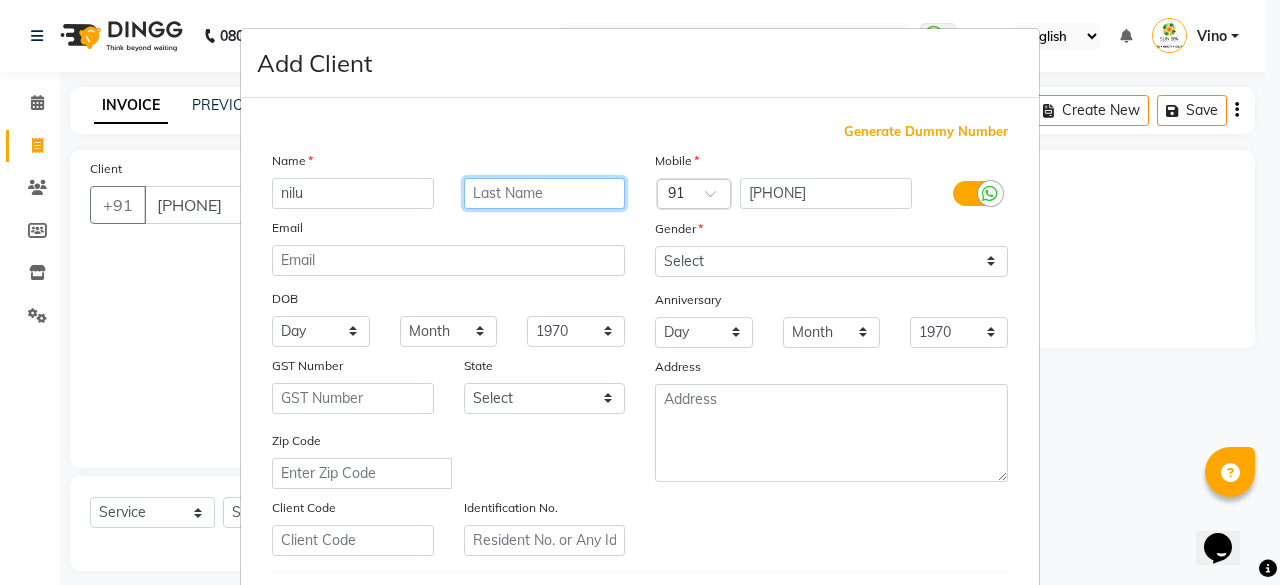 click at bounding box center (545, 193) 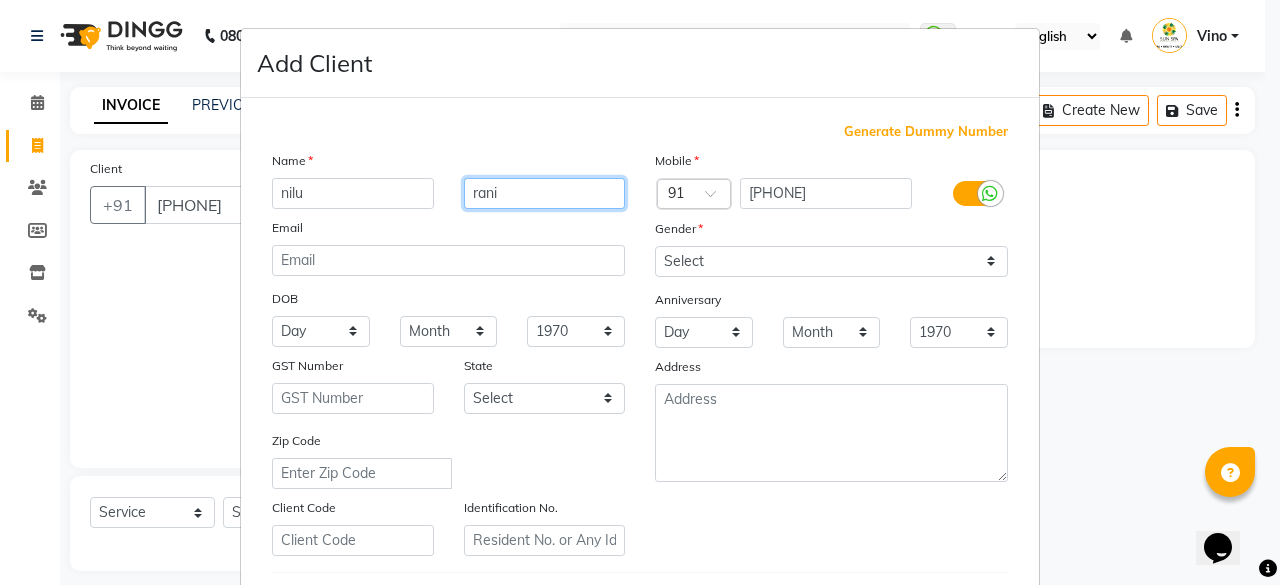 type on "rani" 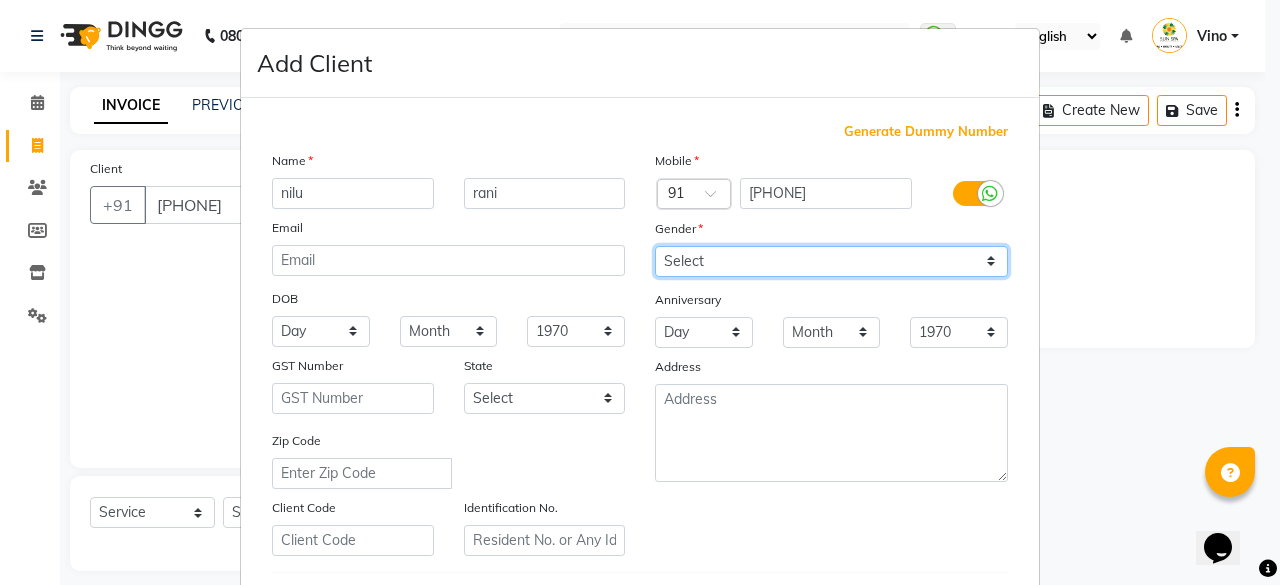 click on "Select Male Female Other Prefer Not To Say" at bounding box center [831, 261] 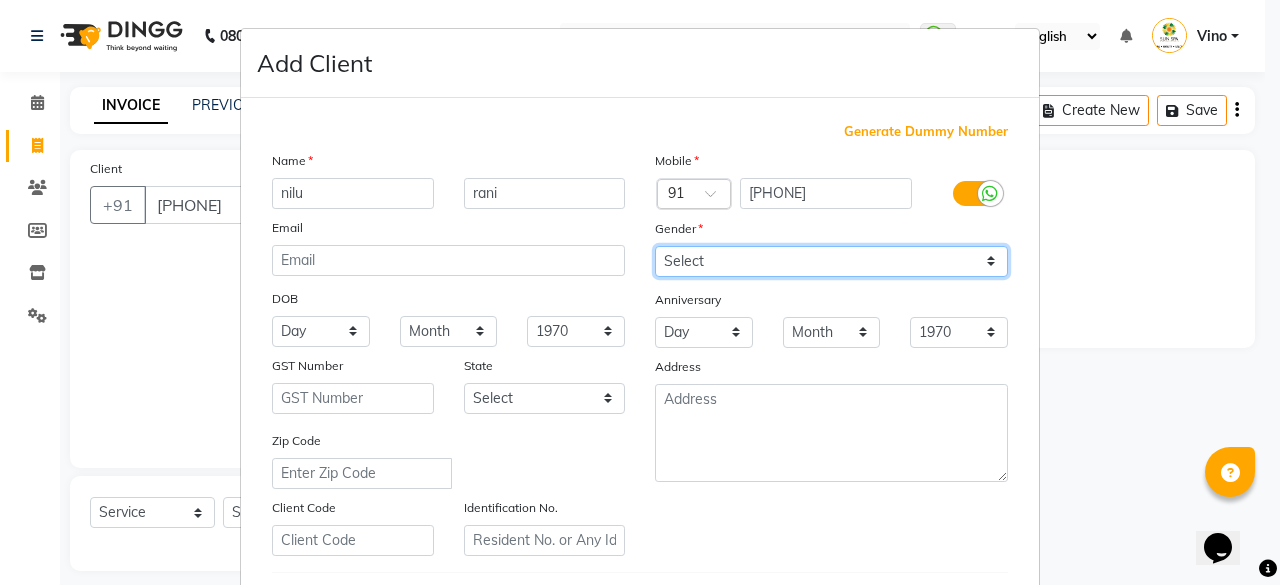 select on "female" 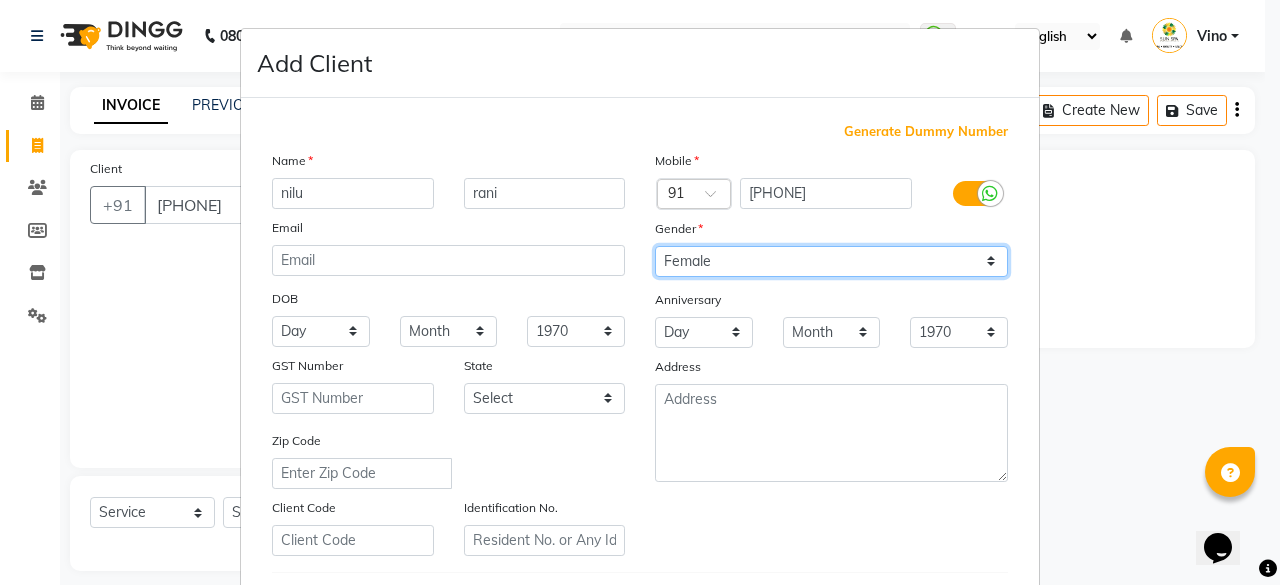 click on "Select Male Female Other Prefer Not To Say" at bounding box center [831, 261] 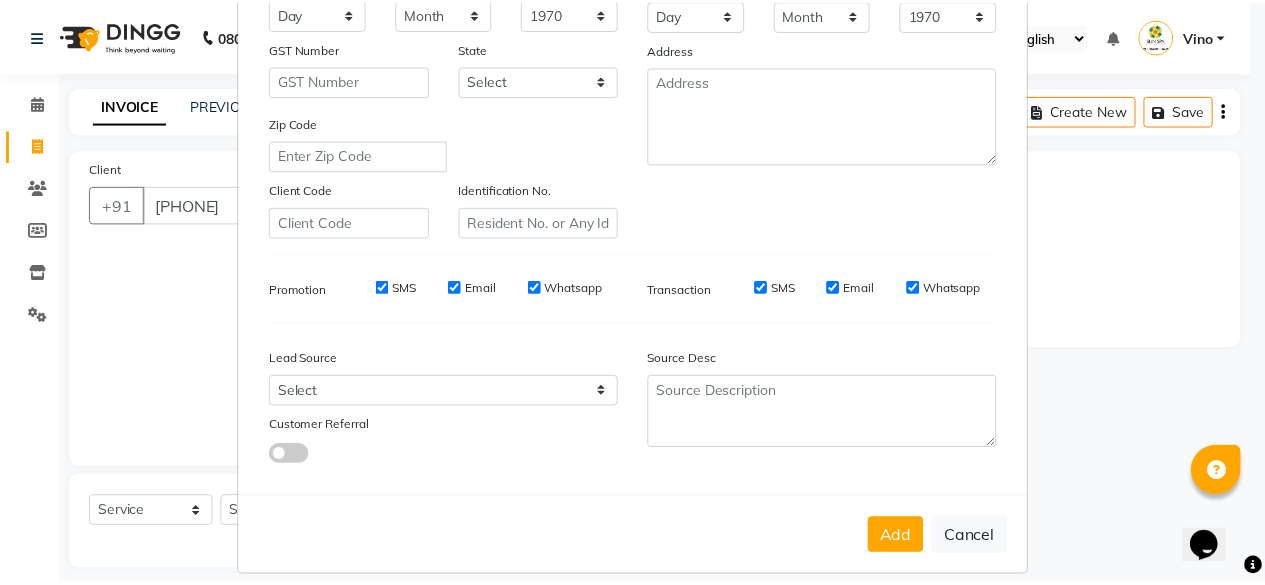 scroll, scrollTop: 334, scrollLeft: 0, axis: vertical 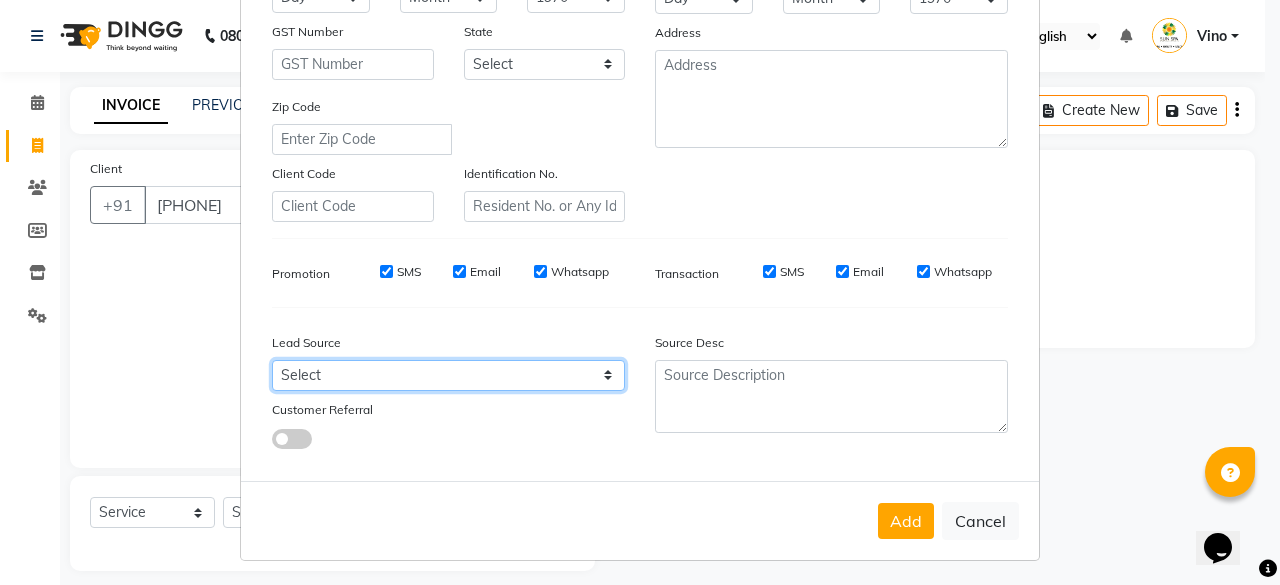 click on "Select Walk-in Referral Internet Friend Word of Mouth Advertisement Facebook JustDial Google Other Instagram  YouTube  WhatsApp" at bounding box center (448, 375) 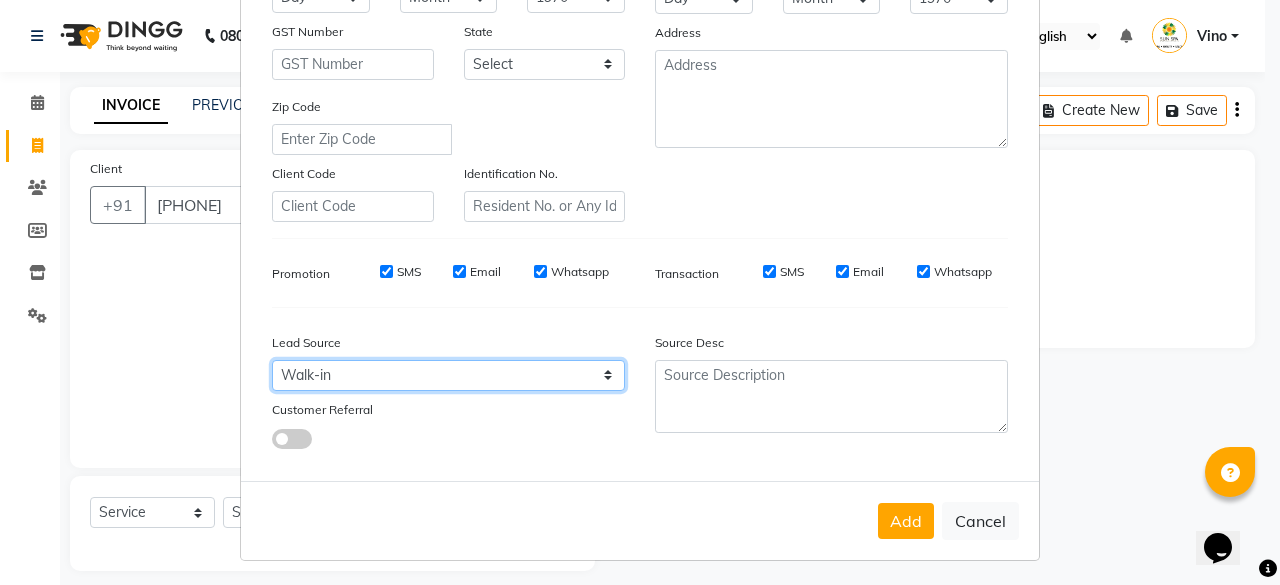 click on "Select Walk-in Referral Internet Friend Word of Mouth Advertisement Facebook JustDial Google Other Instagram  YouTube  WhatsApp" at bounding box center (448, 375) 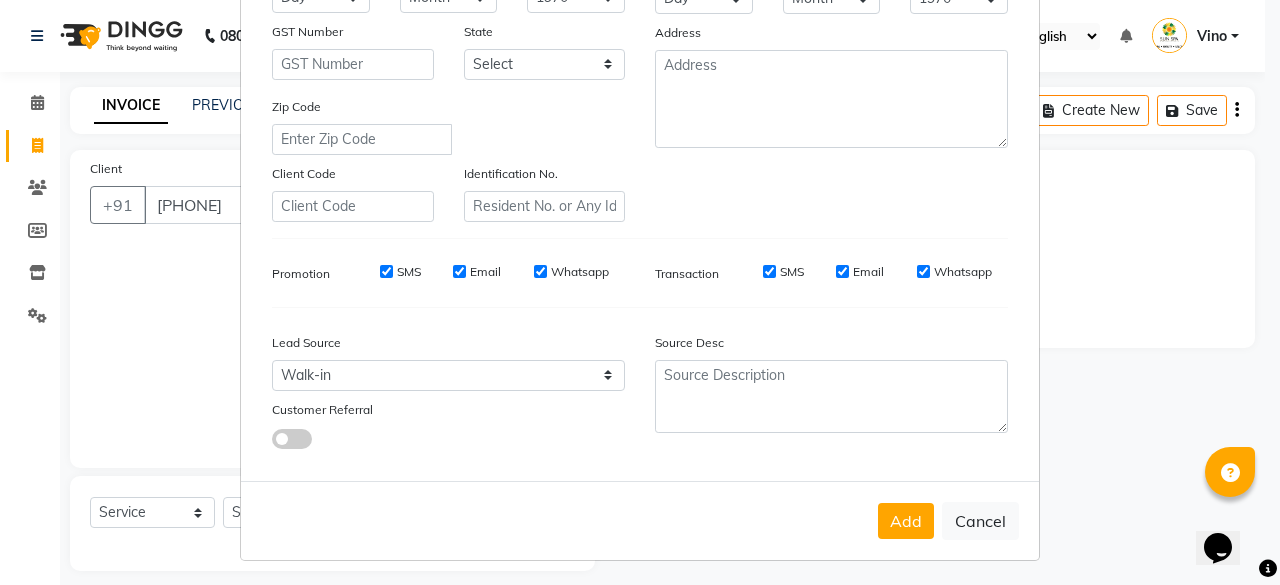 click on "Add" at bounding box center [906, 521] 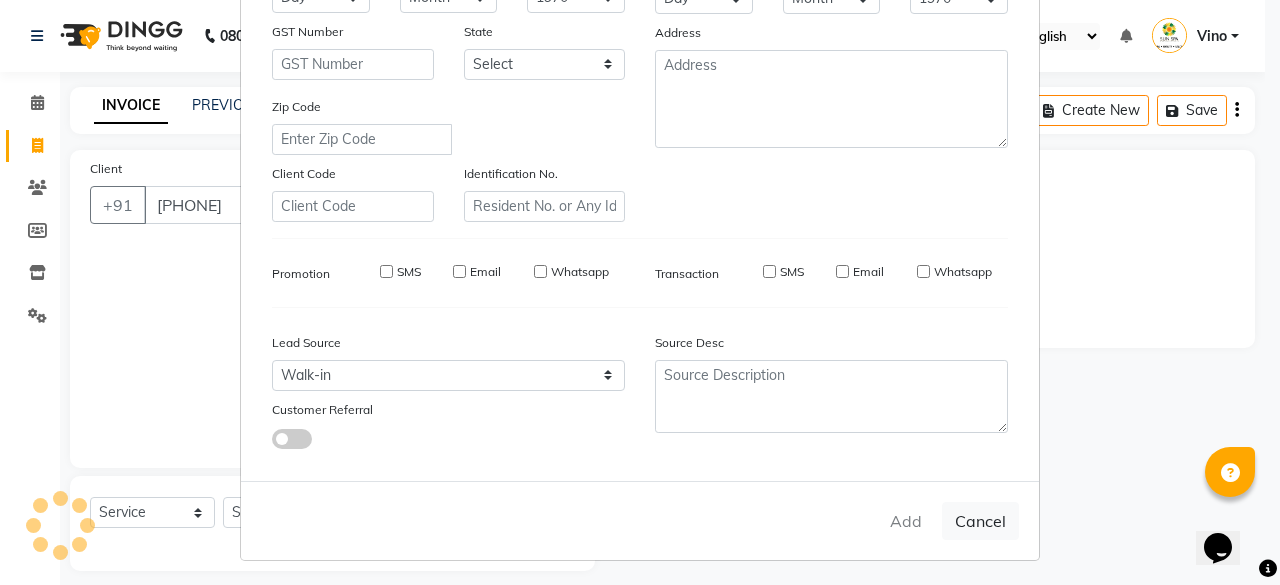 type 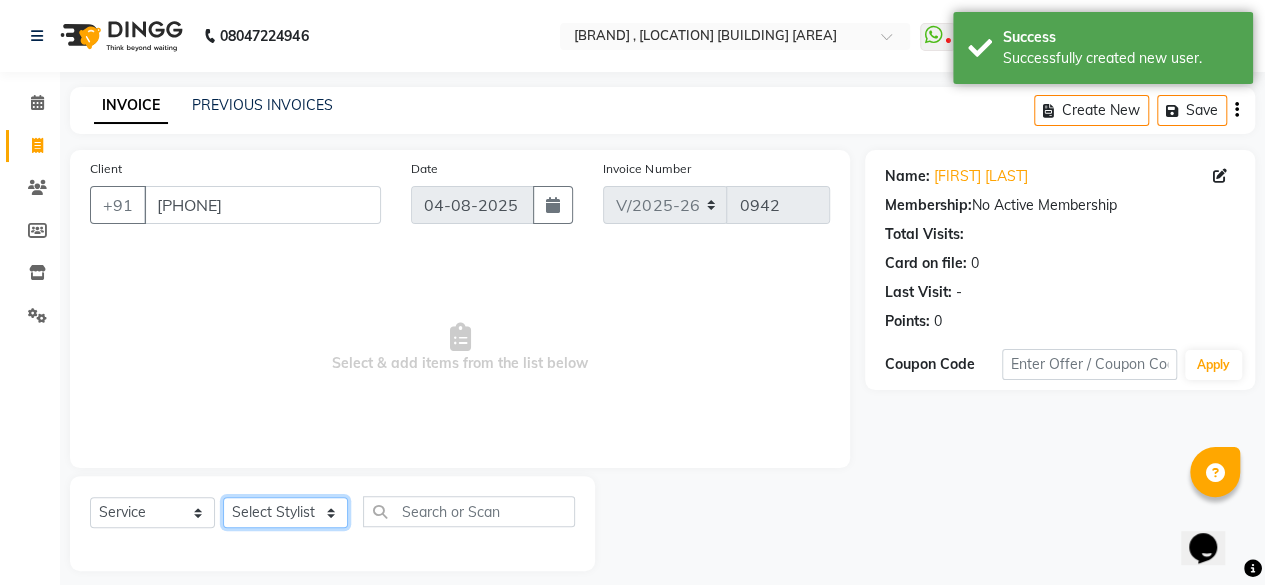 drag, startPoint x: 329, startPoint y: 511, endPoint x: 331, endPoint y: 498, distance: 13.152946 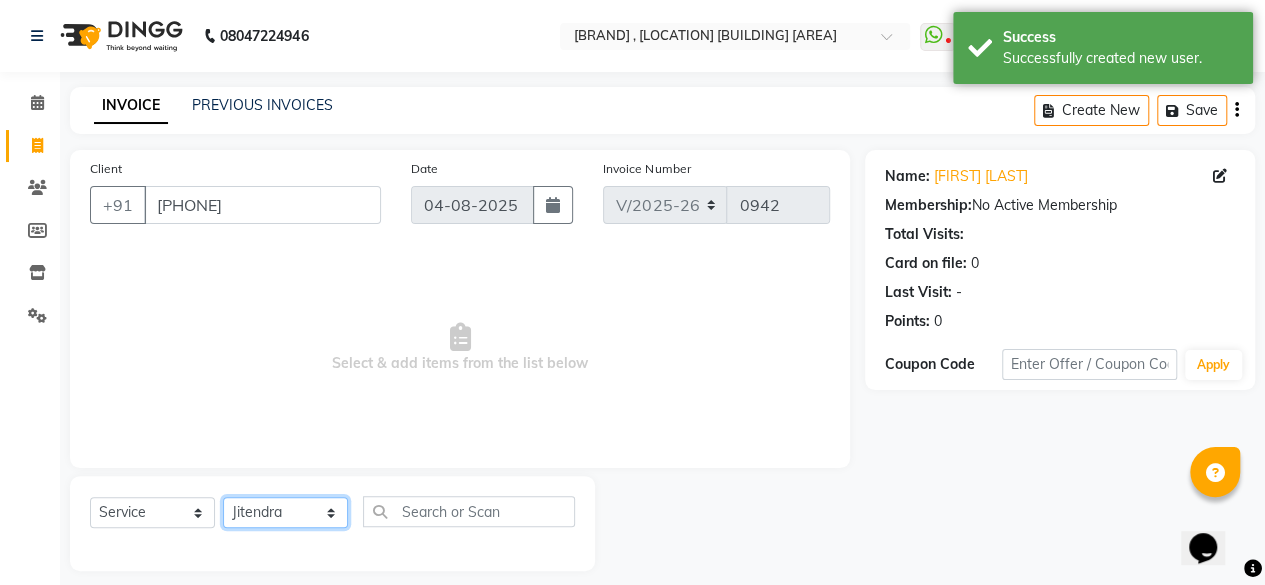 click on "Select Stylist [FIRST] [LAST] [FIRST] [LAST] [FIRST] [LAST] [FIRST] [LAST] [FIRST] [LAST] [FIRST] [LAST] [FIRST] [LAST] [FIRST] [LAST] [FIRST] [LAST] [FIRST] [LAST] [FIRST] [LAST]" 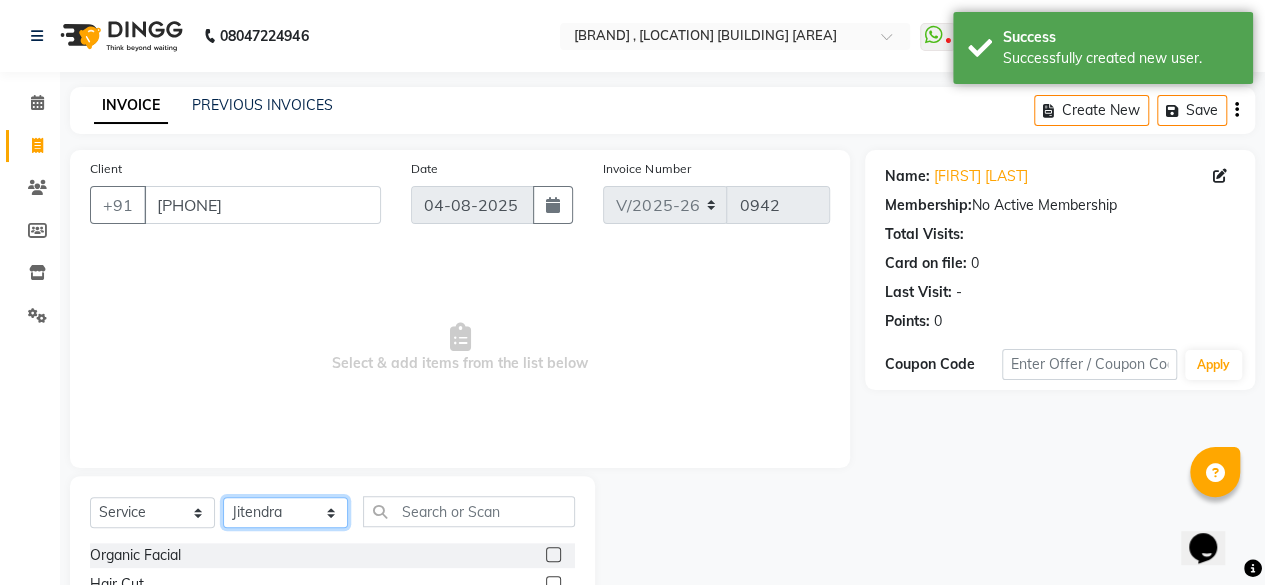 scroll, scrollTop: 100, scrollLeft: 0, axis: vertical 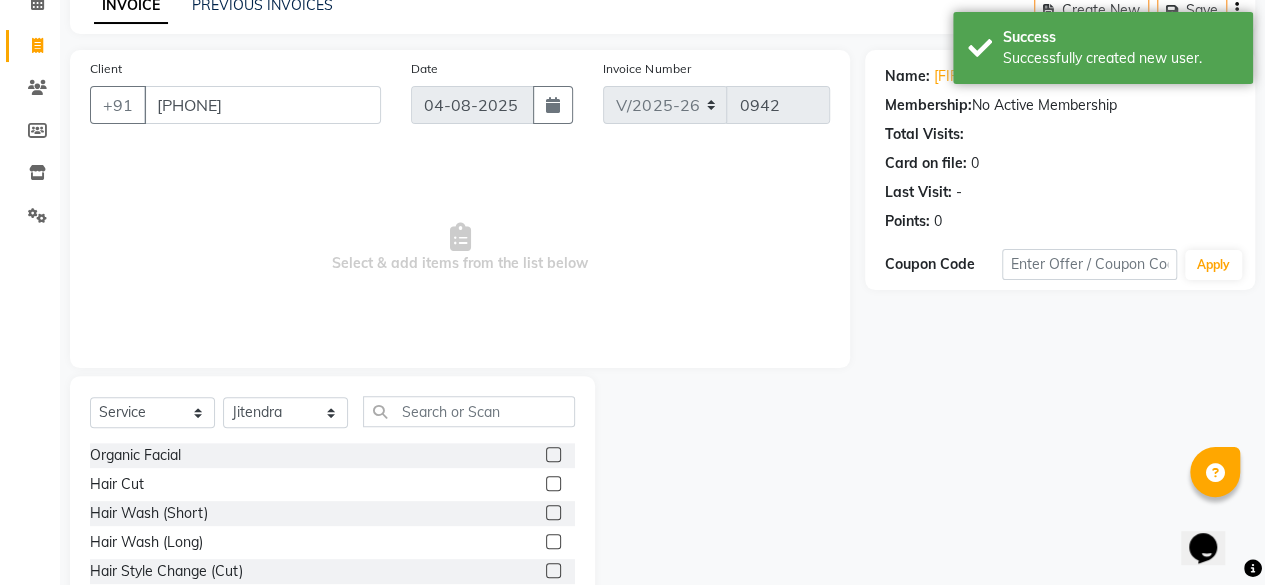 click 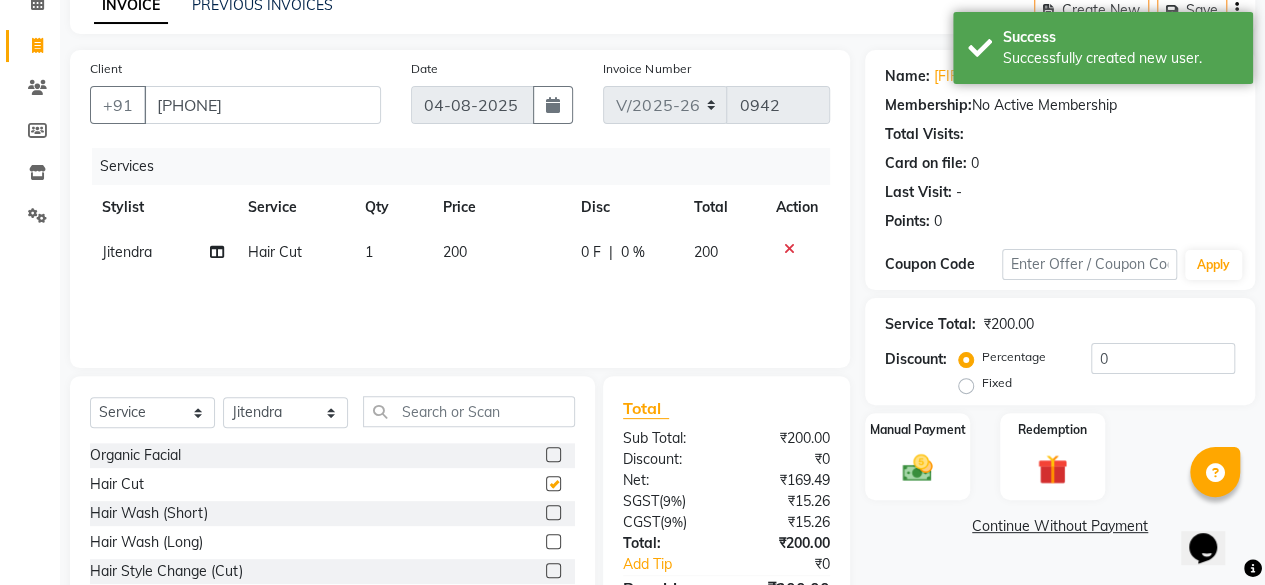 checkbox on "false" 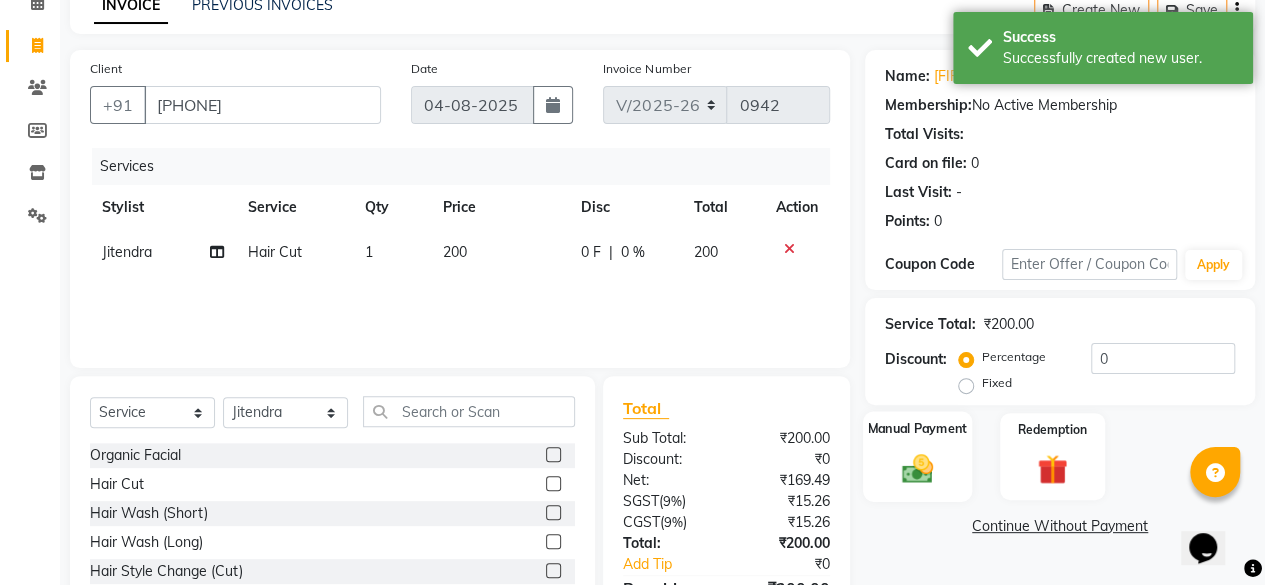 click 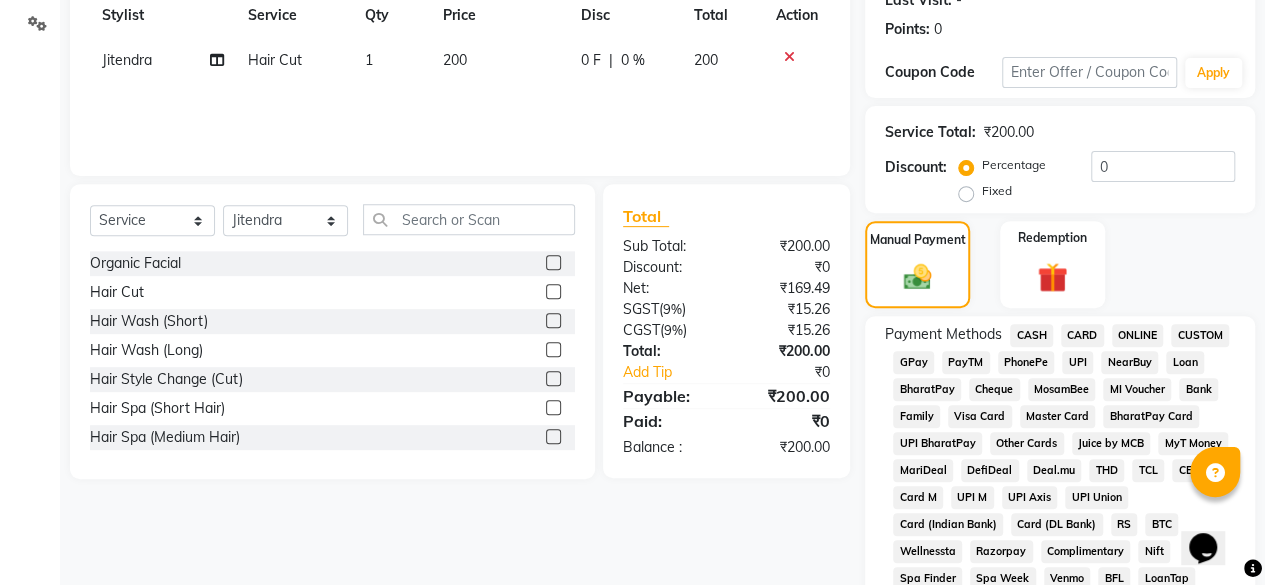 scroll, scrollTop: 300, scrollLeft: 0, axis: vertical 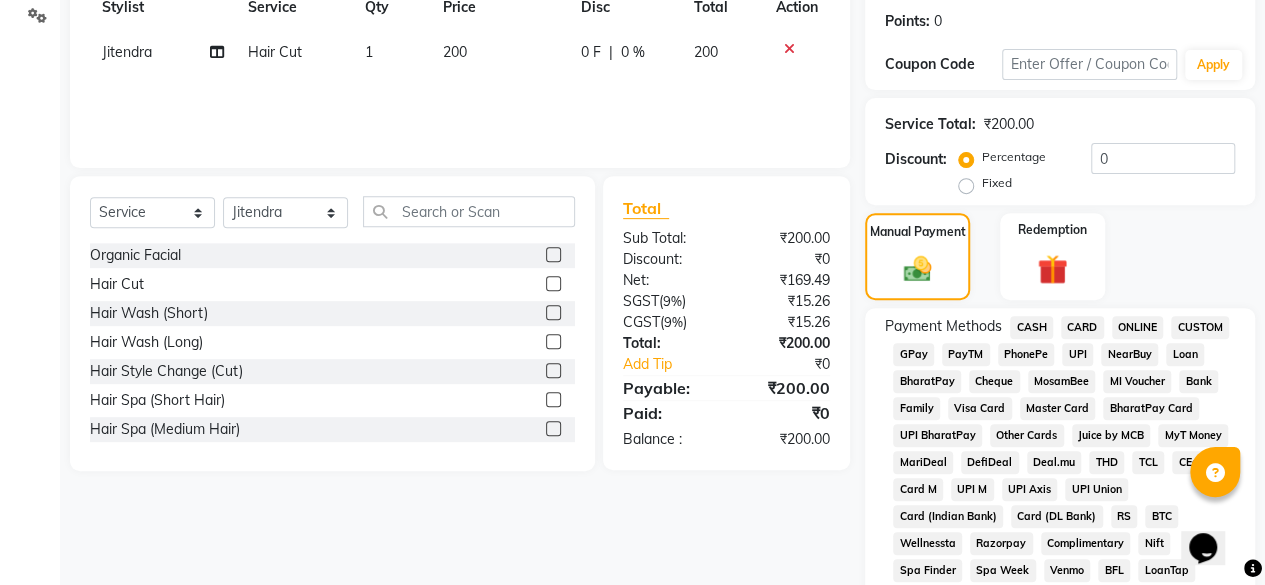 drag, startPoint x: 1078, startPoint y: 319, endPoint x: 1084, endPoint y: 329, distance: 11.661903 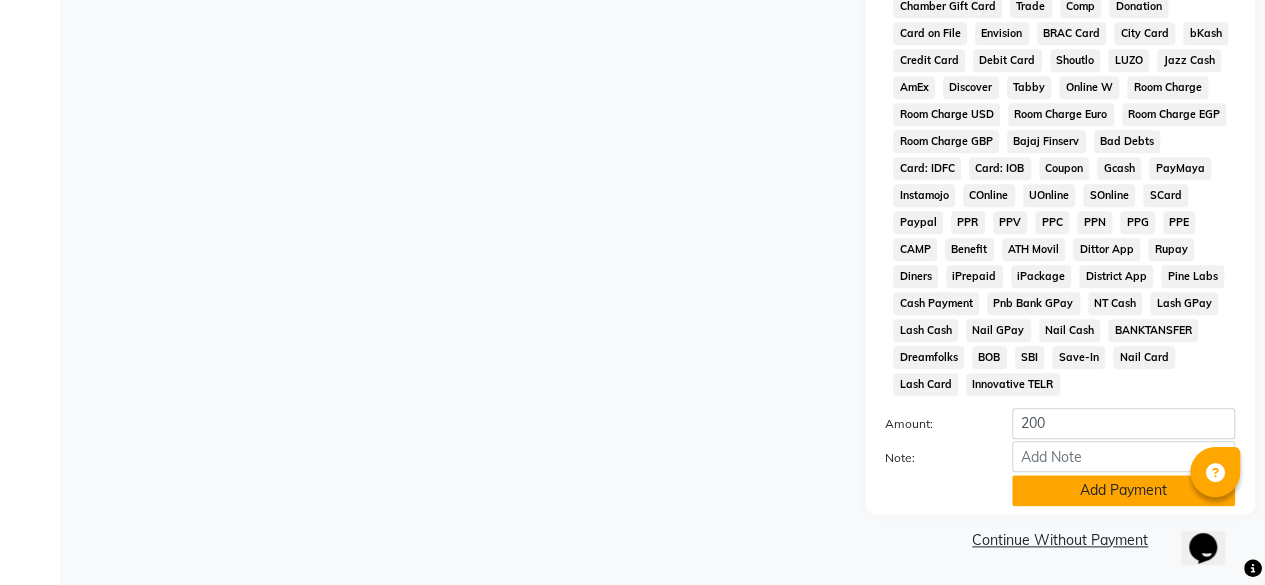 click on "Add Payment" 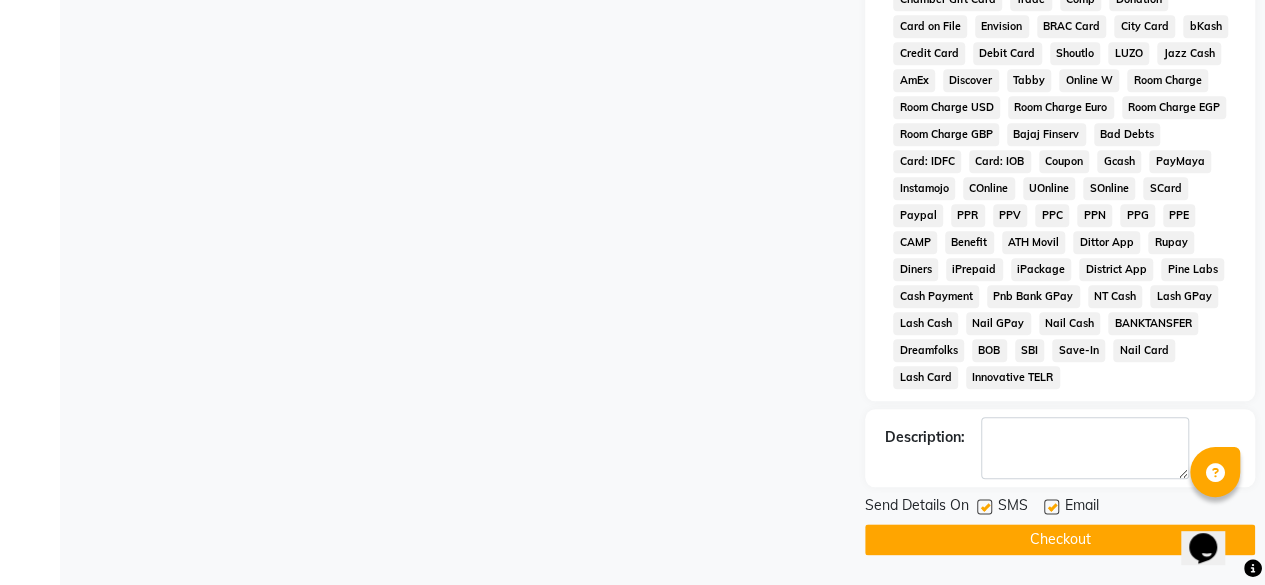 scroll, scrollTop: 930, scrollLeft: 0, axis: vertical 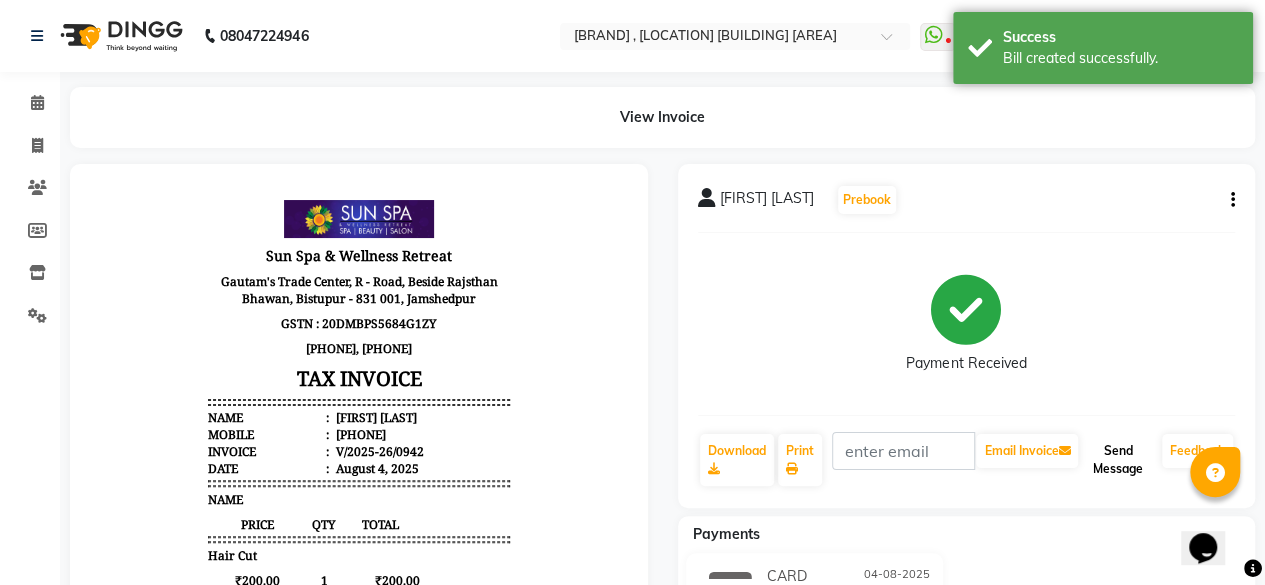 click on "Send Message" 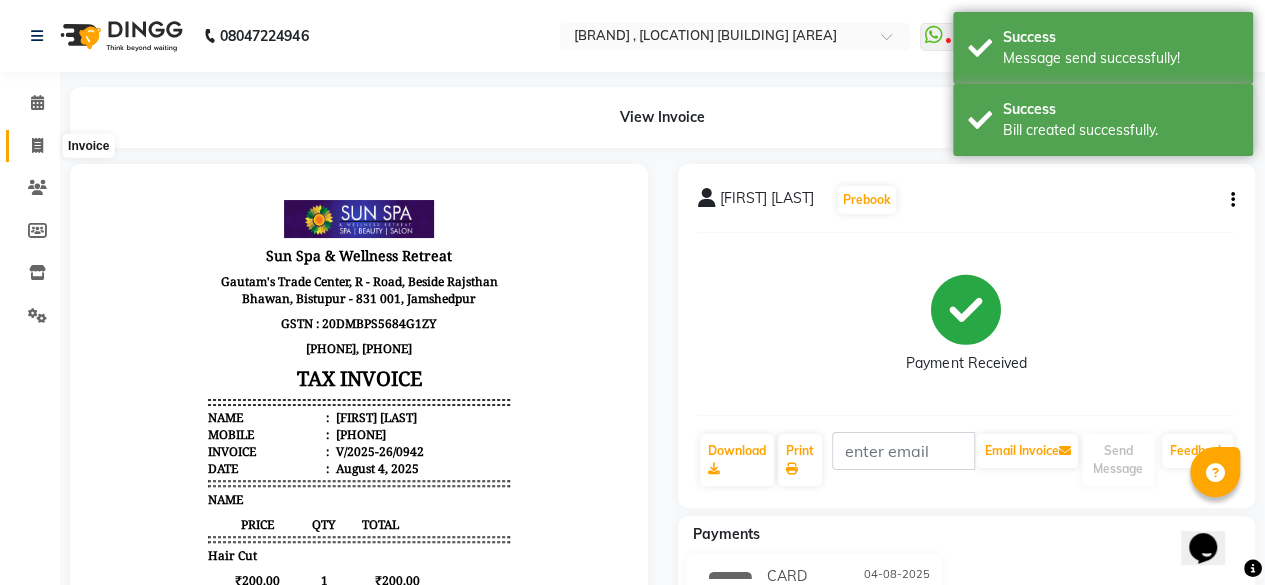 click 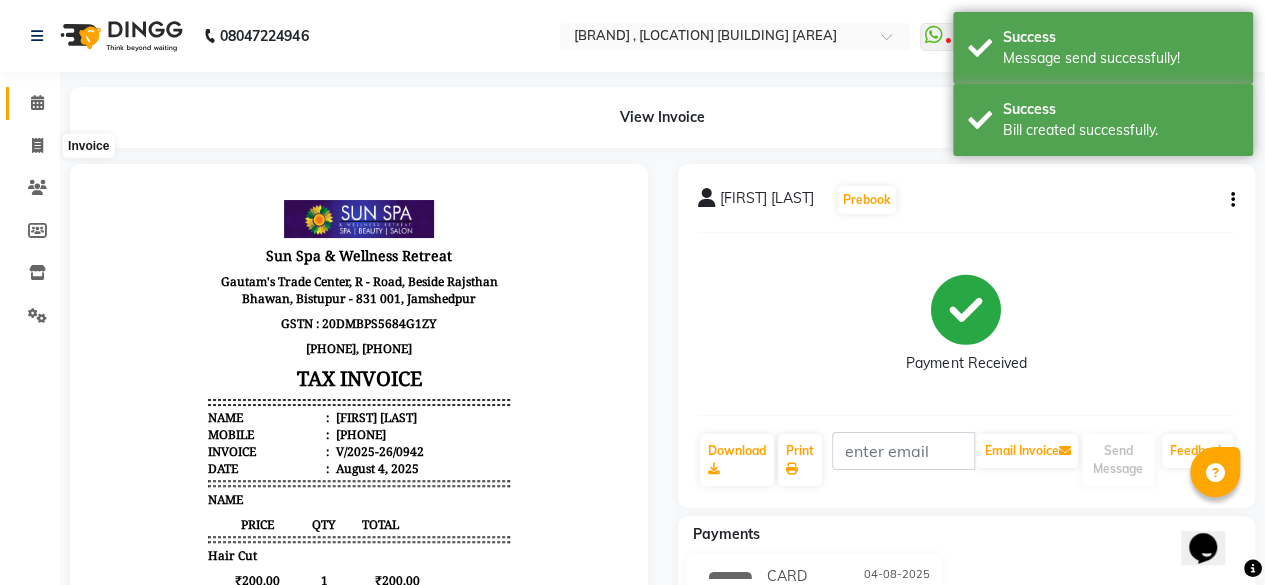 scroll, scrollTop: 15, scrollLeft: 0, axis: vertical 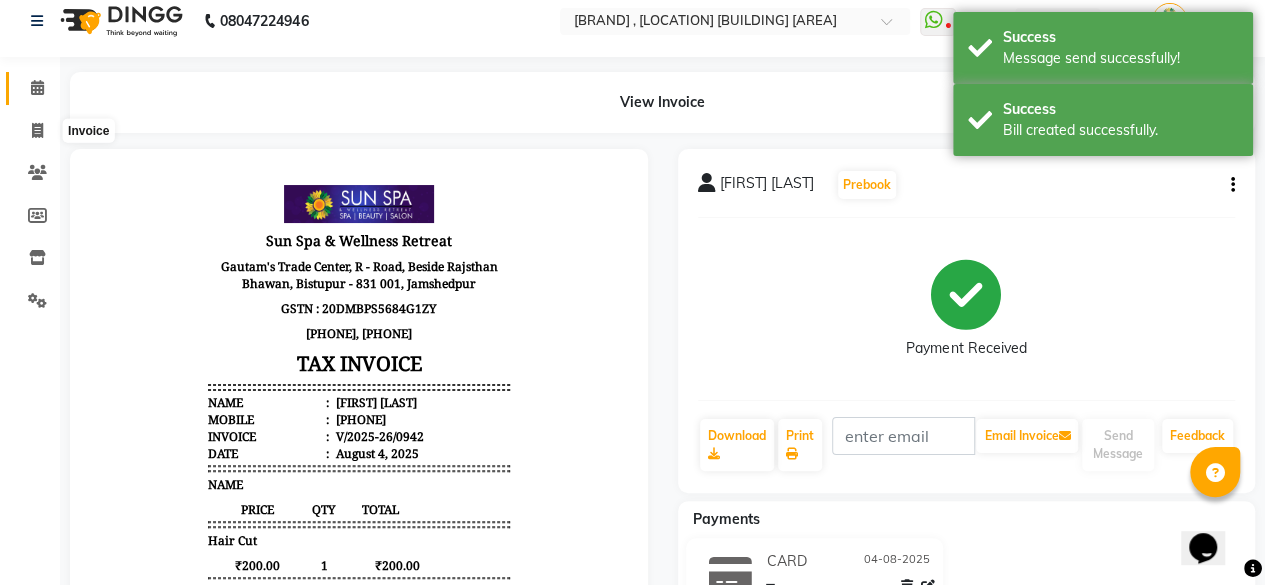 select on "5782" 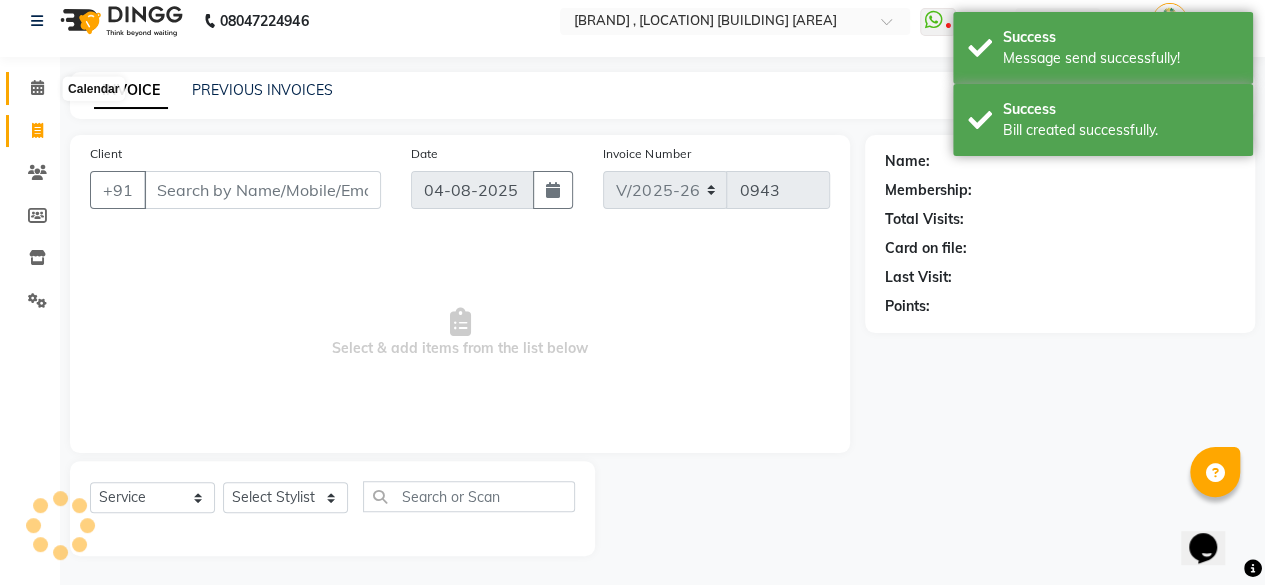 click 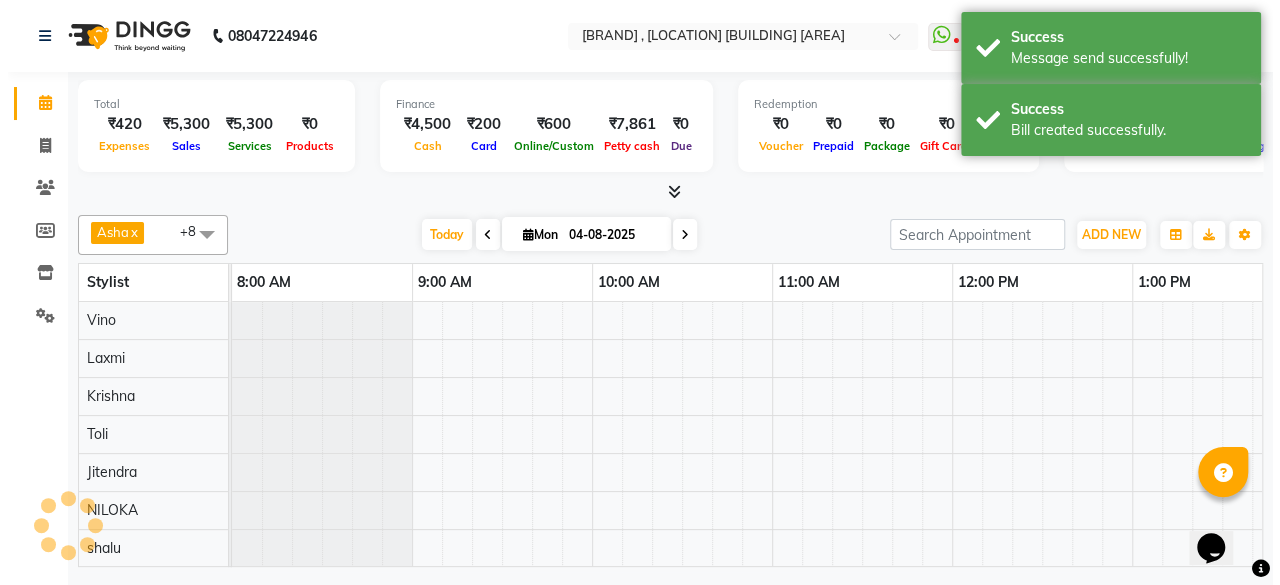 scroll, scrollTop: 0, scrollLeft: 0, axis: both 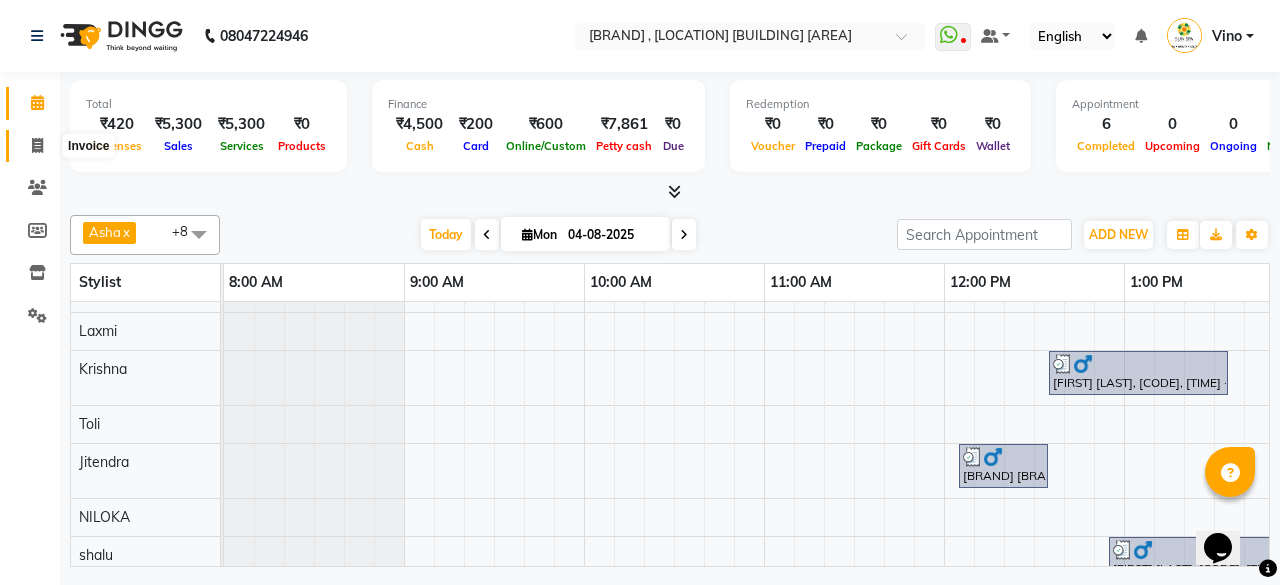 click 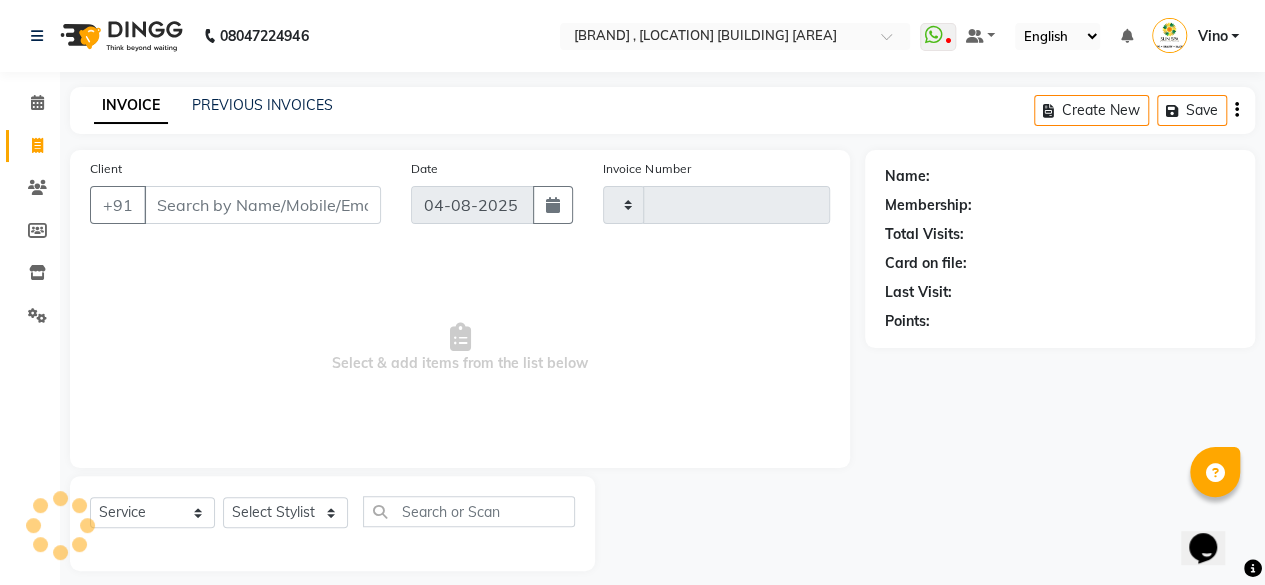 type on "0943" 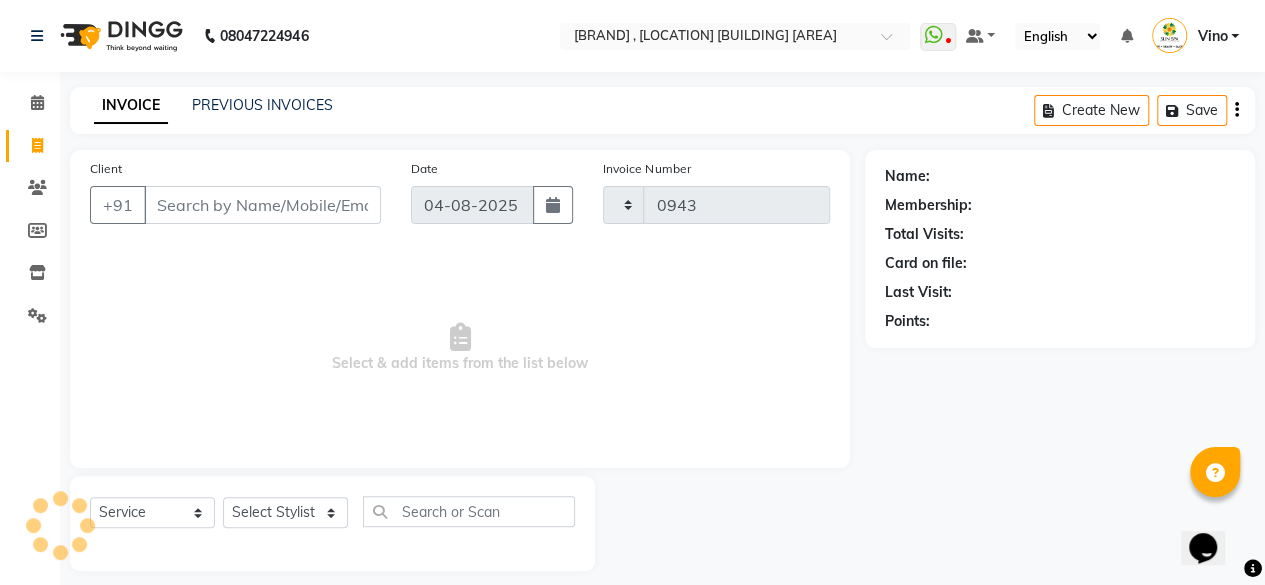 select on "5782" 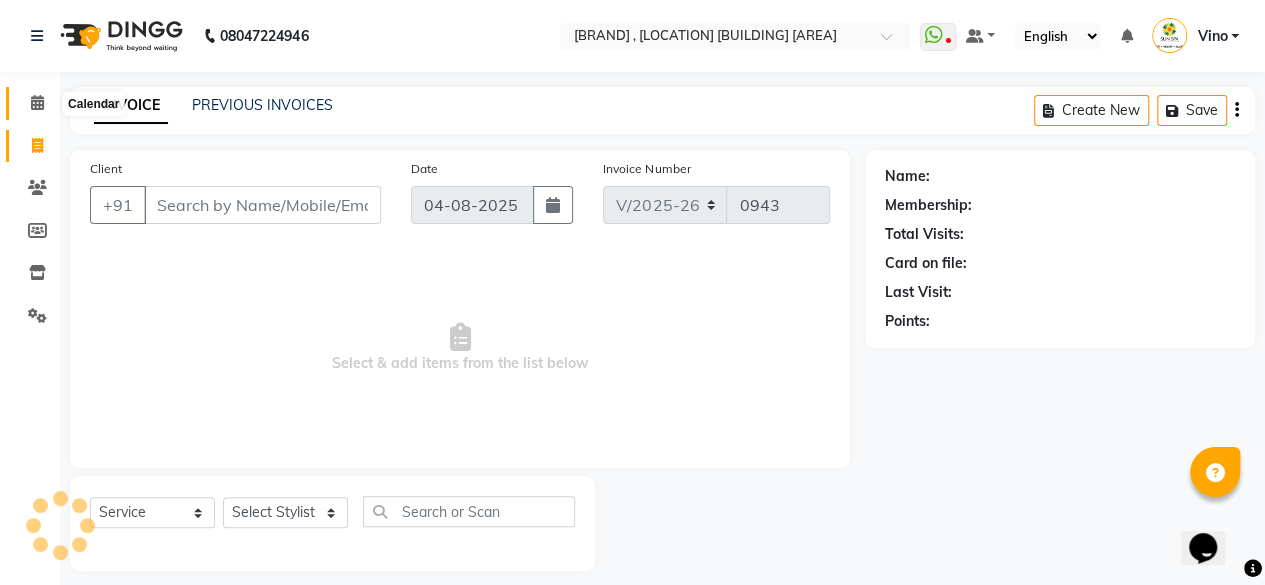click 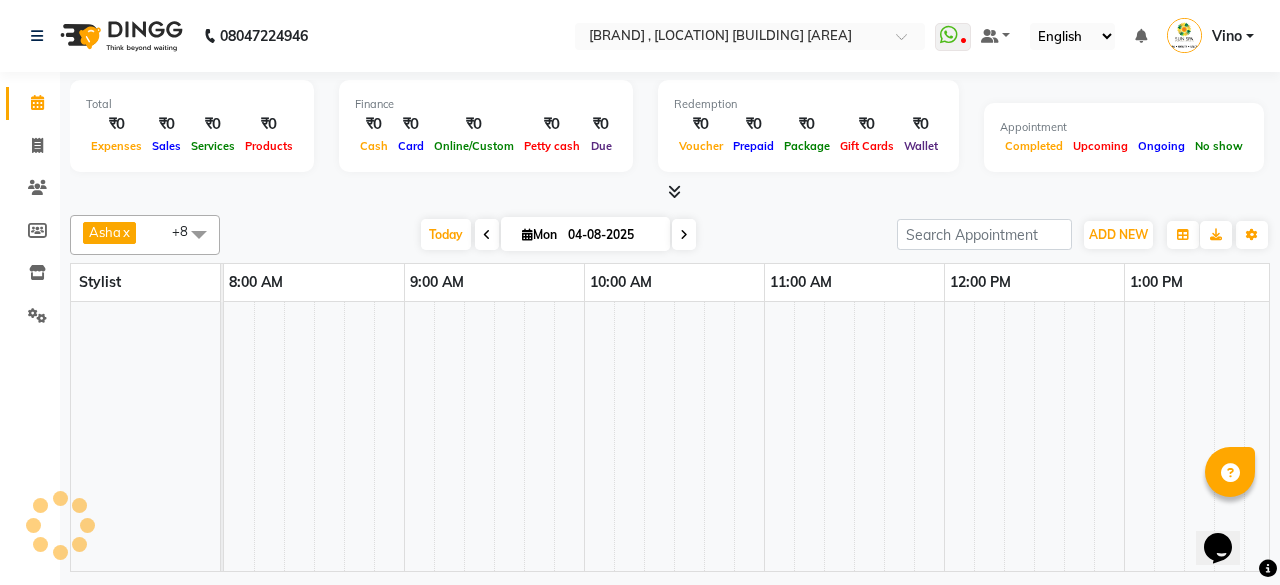 scroll, scrollTop: 0, scrollLeft: 1261, axis: horizontal 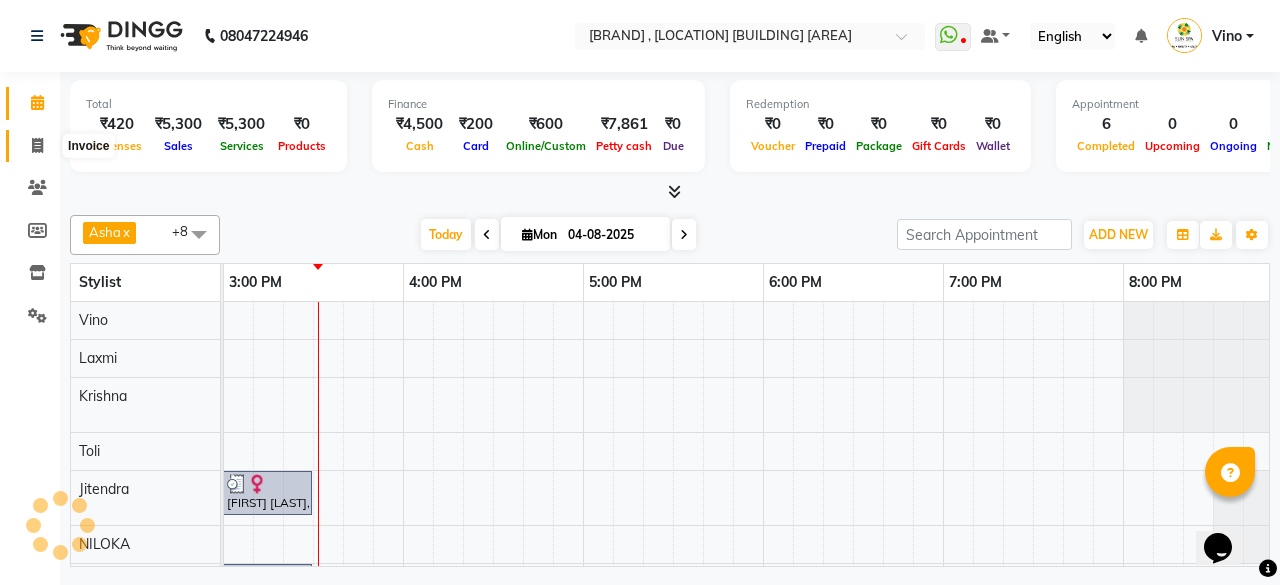 click 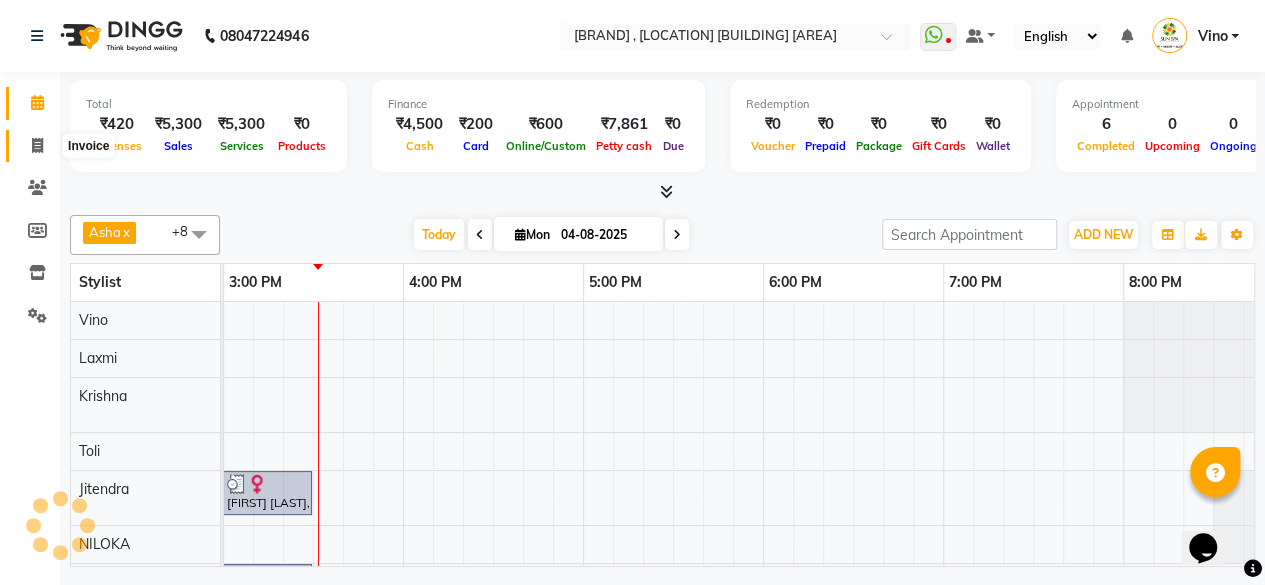 select on "service" 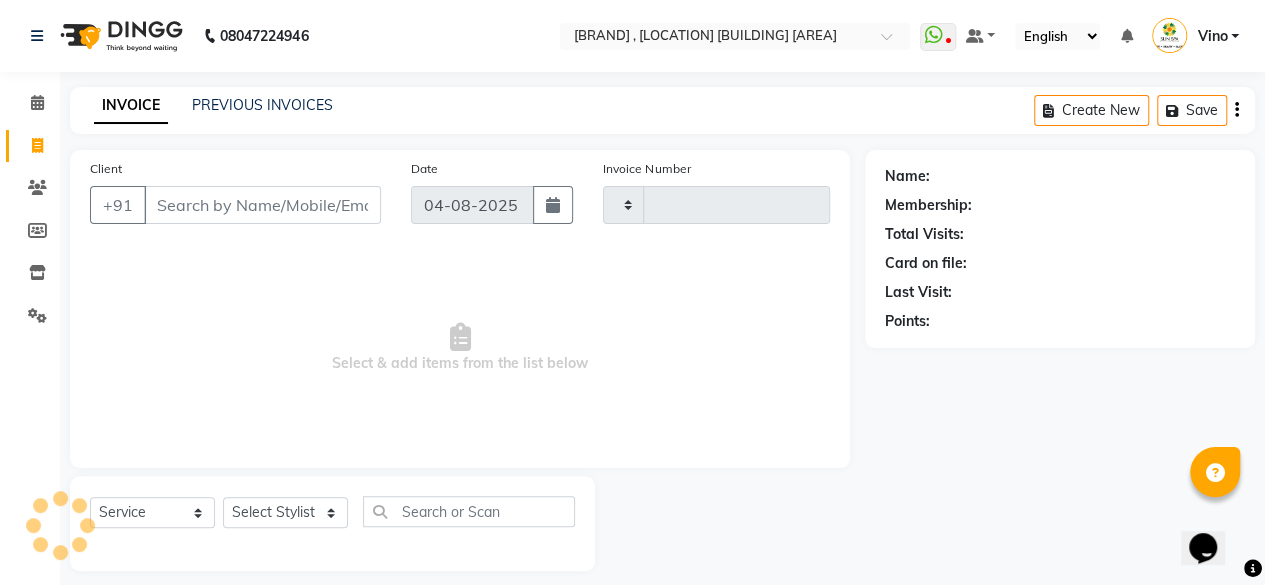 type on "0943" 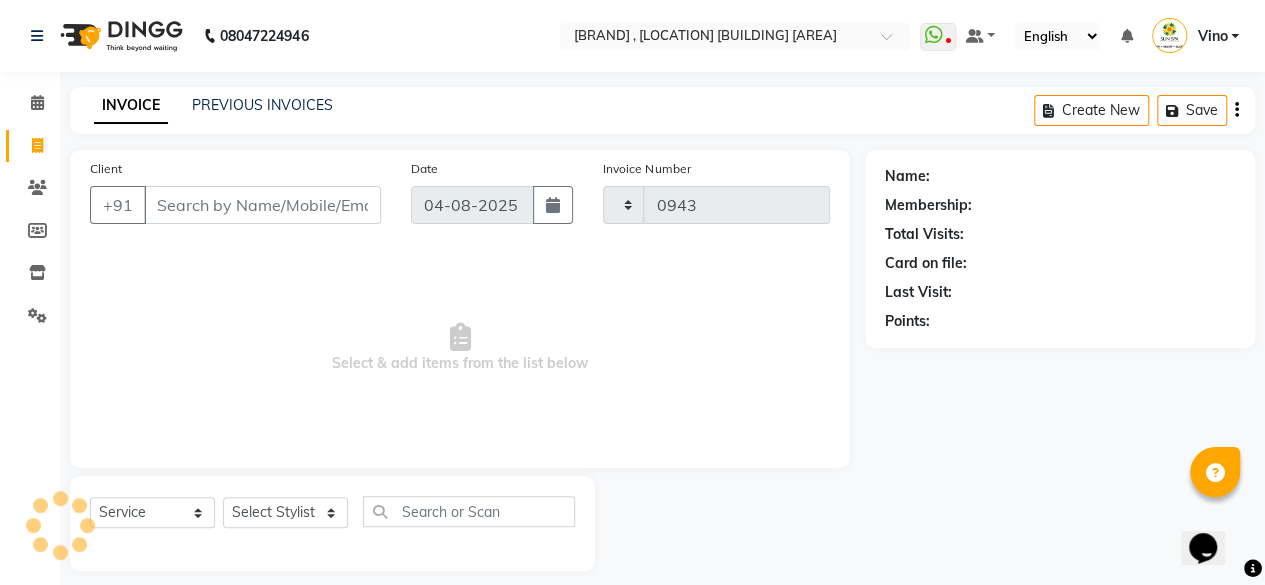 select on "5782" 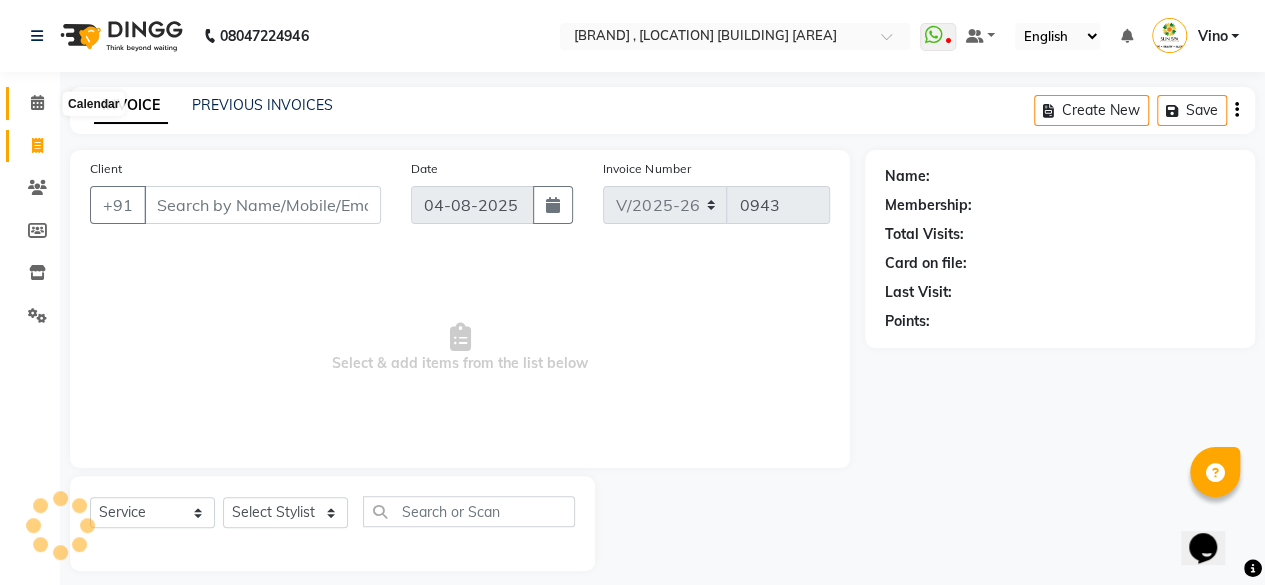 drag, startPoint x: 32, startPoint y: 128, endPoint x: 60, endPoint y: 141, distance: 30.870699 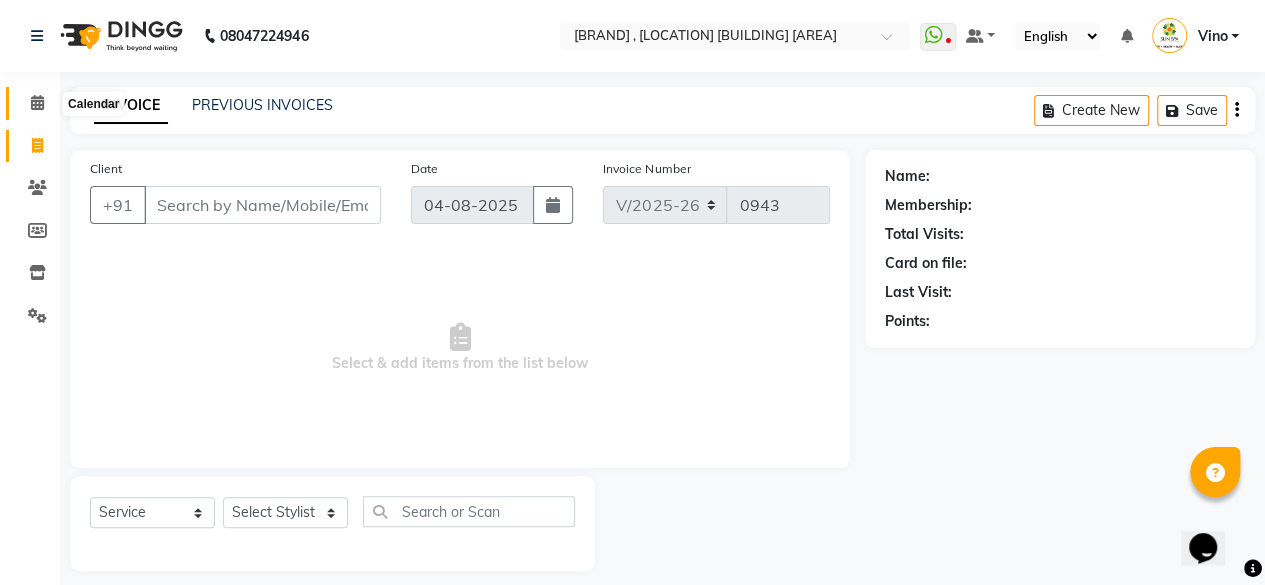 click 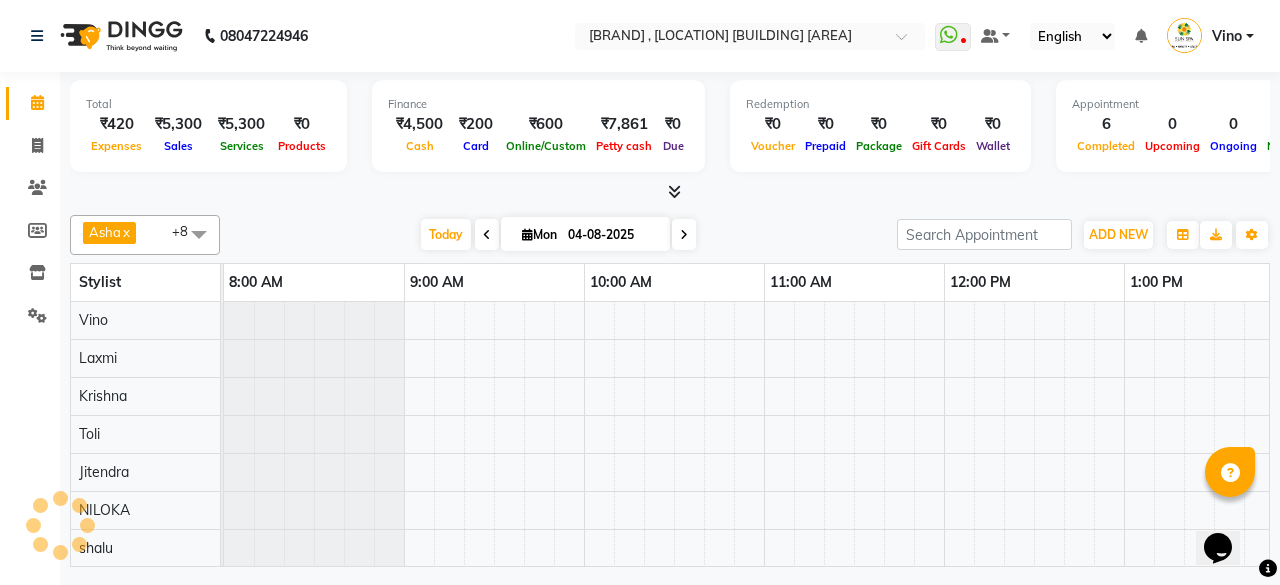 scroll, scrollTop: 0, scrollLeft: 0, axis: both 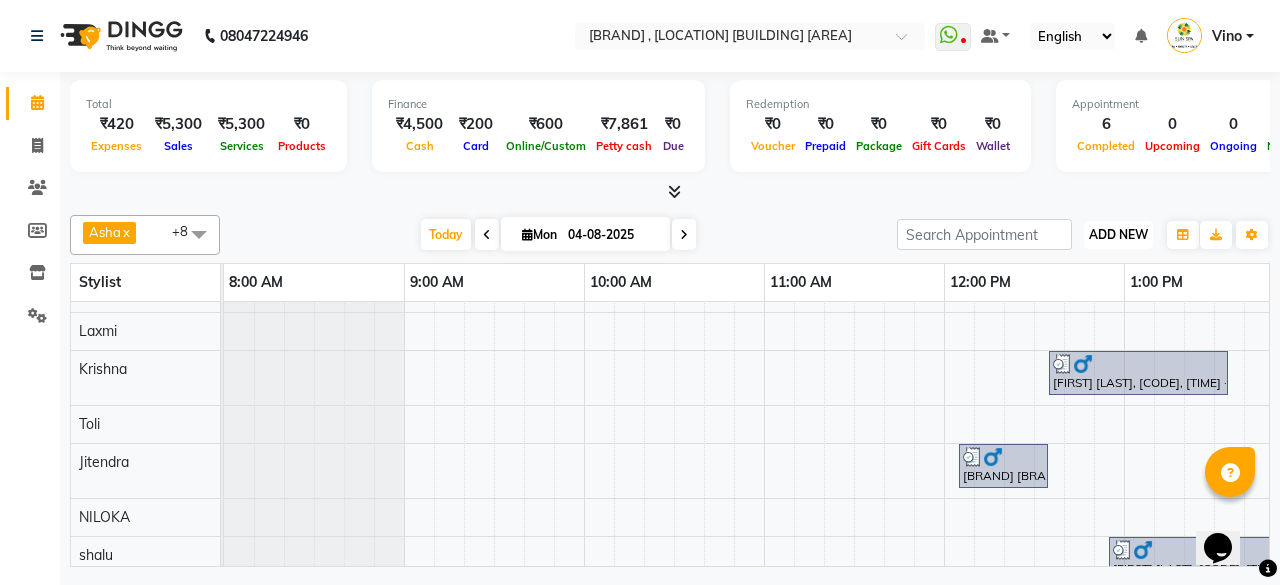 click on "ADD NEW" at bounding box center (1118, 234) 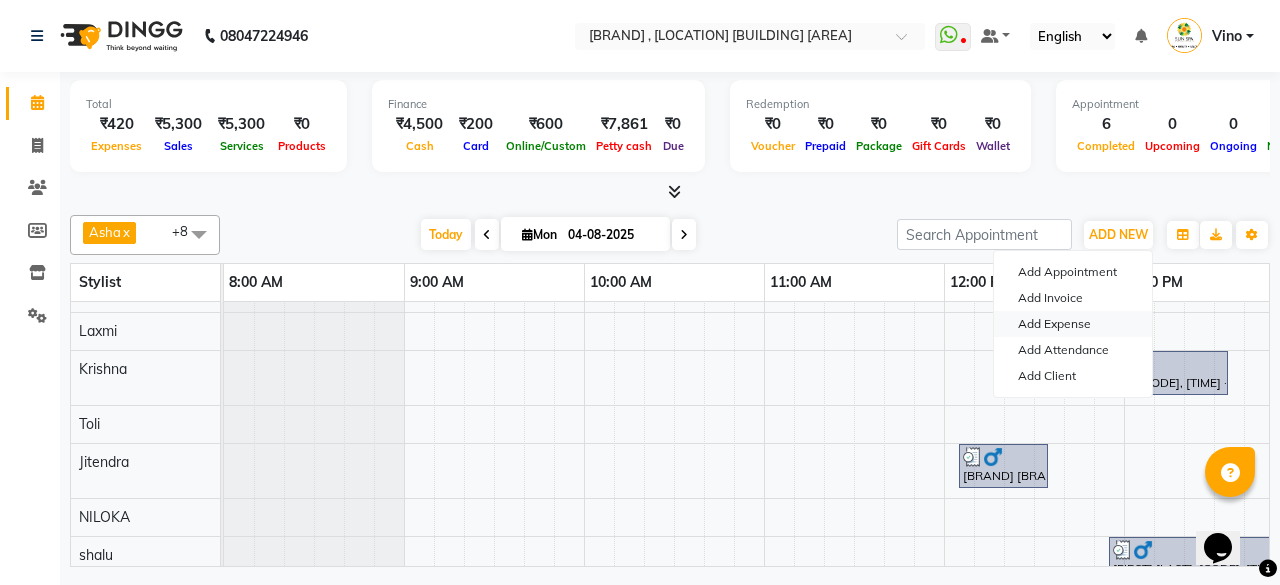 click on "Add Expense" at bounding box center [1073, 324] 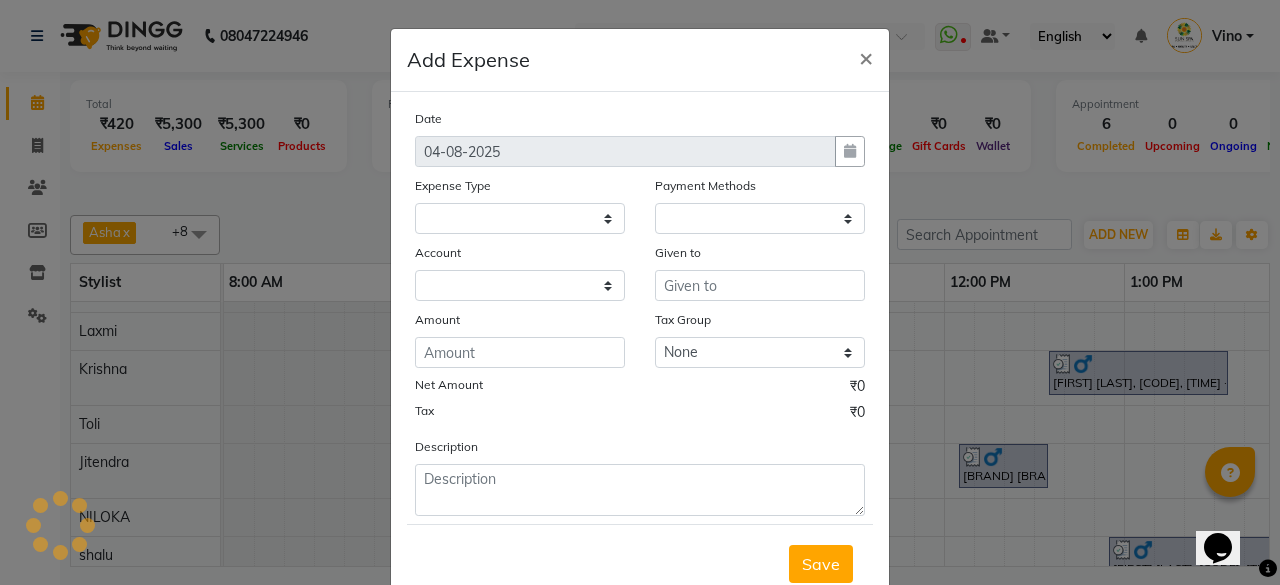 select on "1" 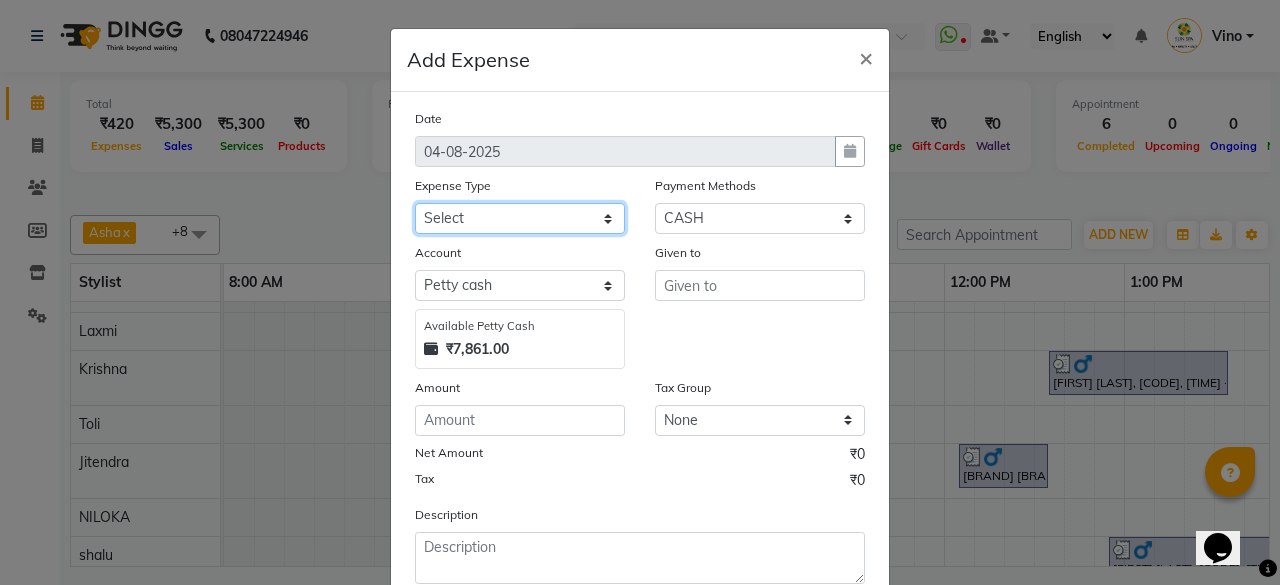 click on "Select Advance Salary Bank charges Car maintenance Cash transfer to bank Cash transfer to hub Client Snacks Events Expance Fuel Incentive JUSTDAIL Loan Repayment Maintenance Marketing Miscellaneous [FIRST] [LAST] Other Pantry Product Room Rent staff Salary Shop Rent Staff Snacks Tax Tea & Refreshment Utilities" 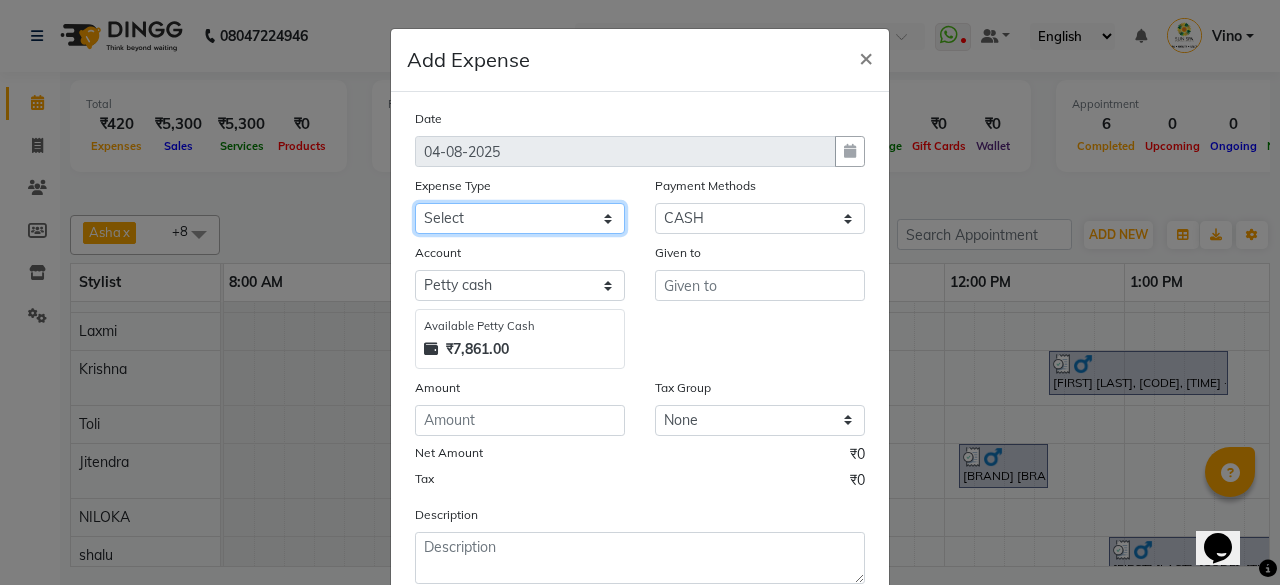 select on "12851" 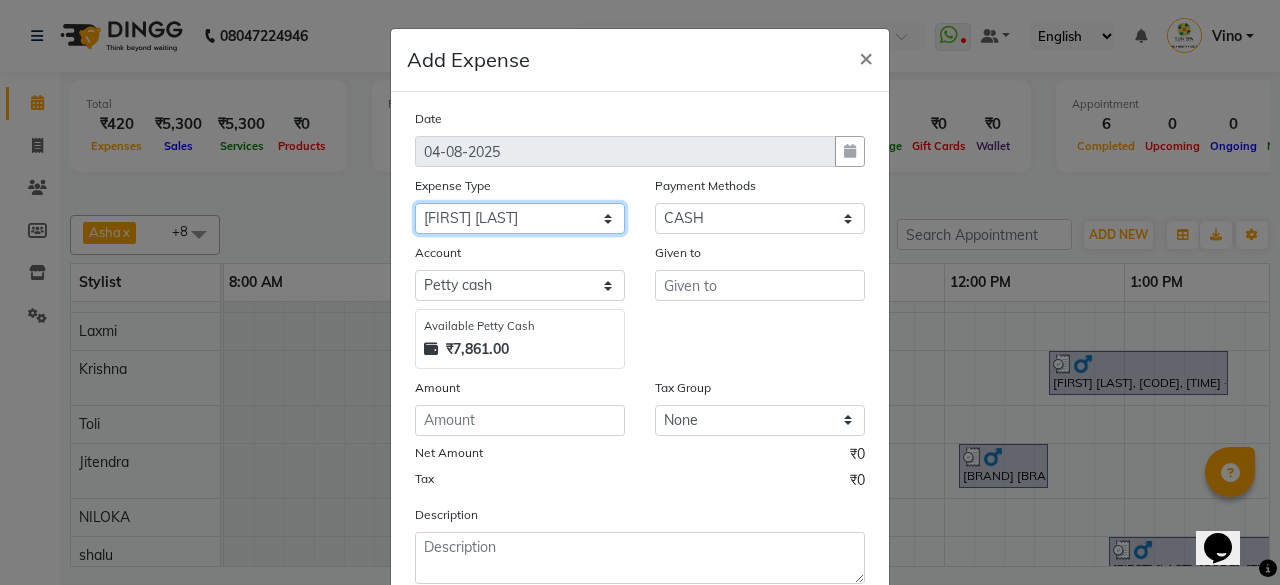 click on "Select Advance Salary Bank charges Car maintenance Cash transfer to bank Cash transfer to hub Client Snacks Events Expance Fuel Incentive JUSTDAIL Loan Repayment Maintenance Marketing Miscellaneous [FIRST] [LAST] Other Pantry Product Room Rent staff Salary Shop Rent Staff Snacks Tax Tea & Refreshment Utilities" 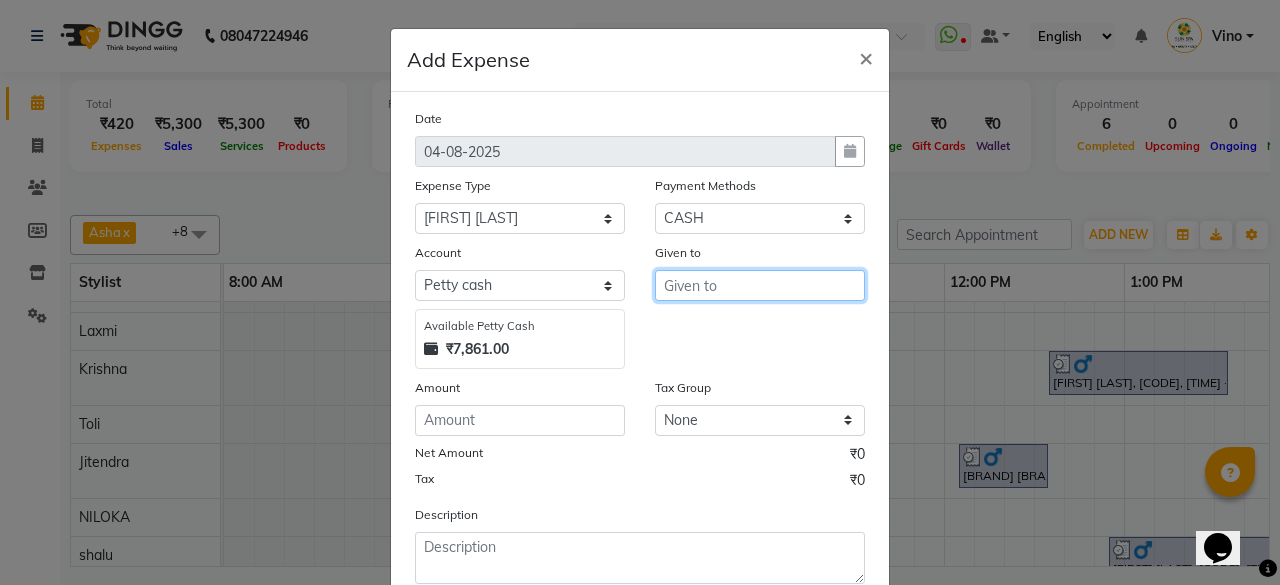 click at bounding box center (760, 285) 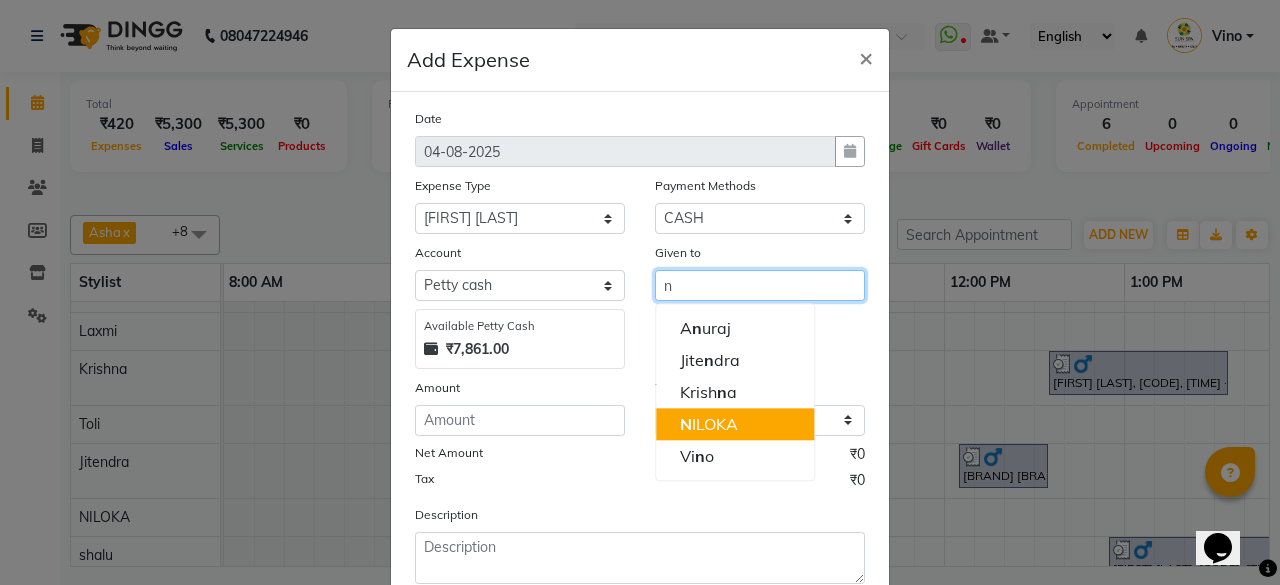 click on "N" 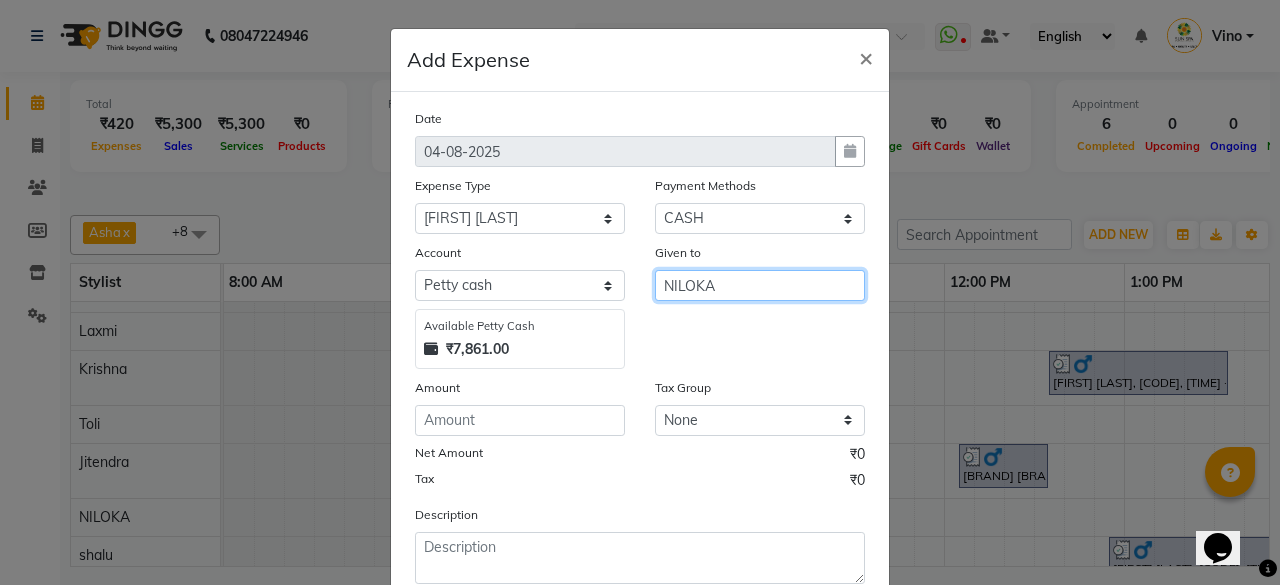 type on "NILOKA" 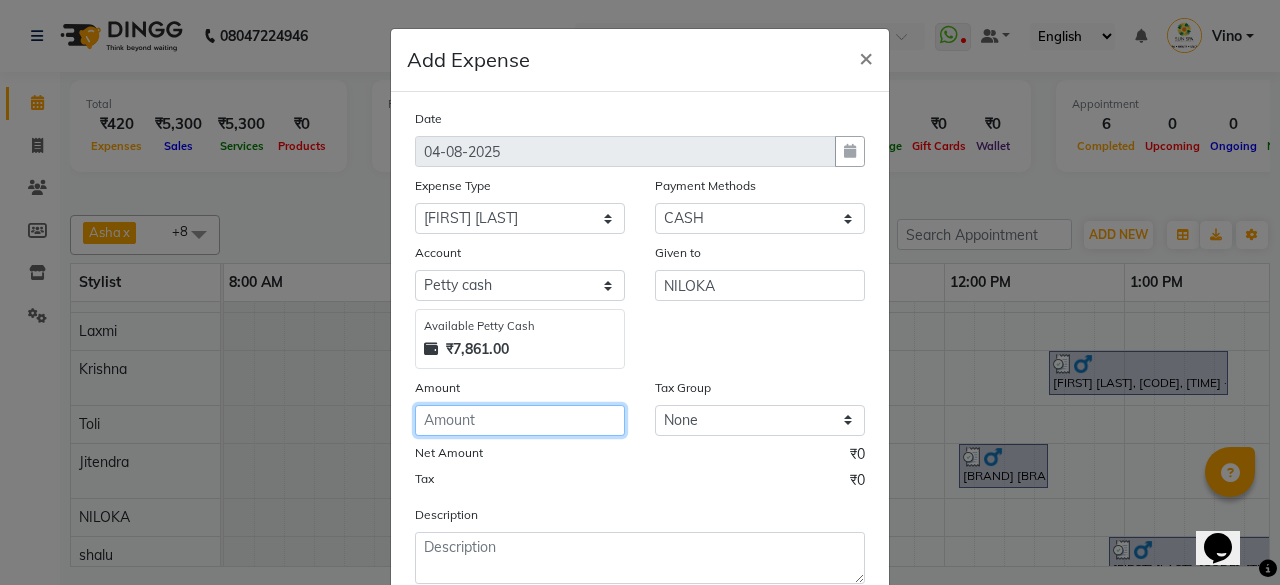 click 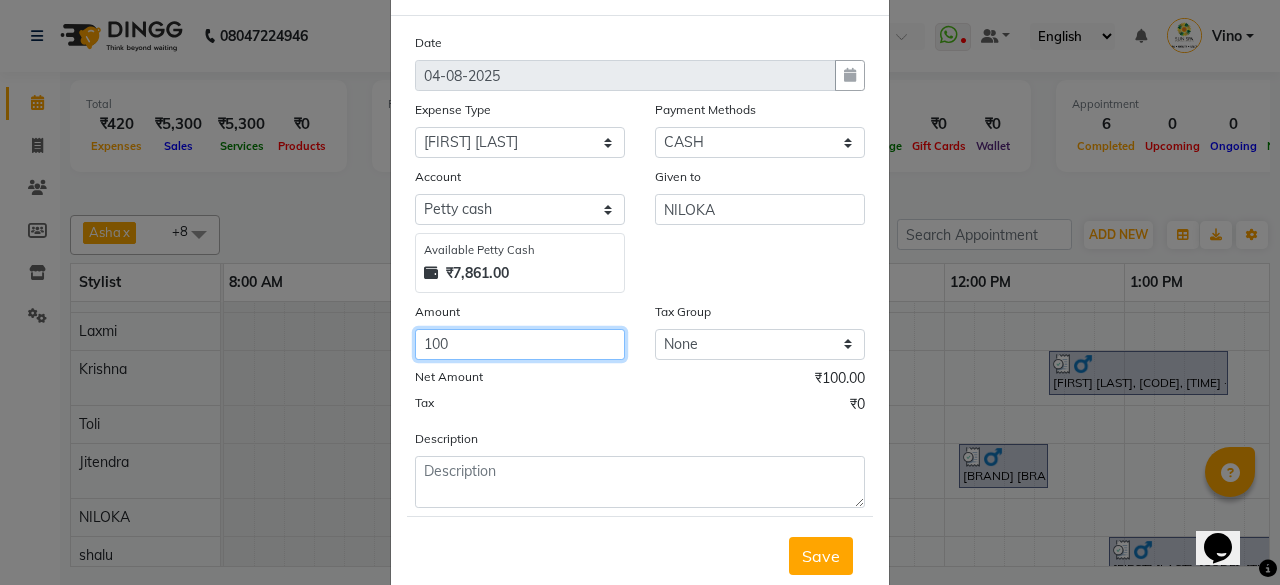 scroll, scrollTop: 100, scrollLeft: 0, axis: vertical 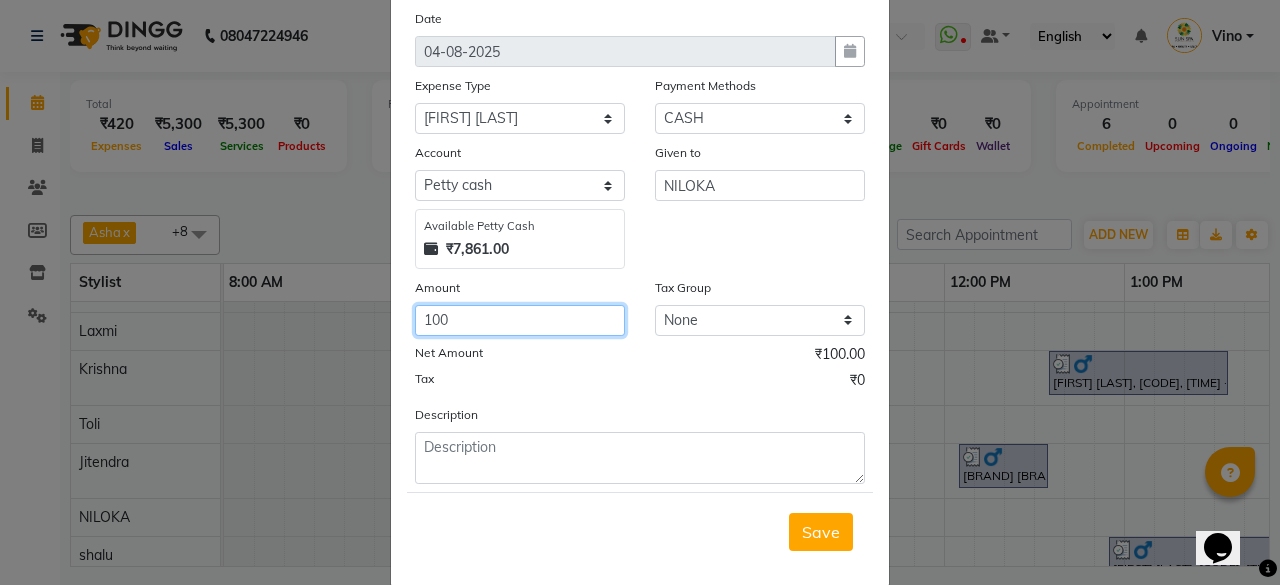 type on "100" 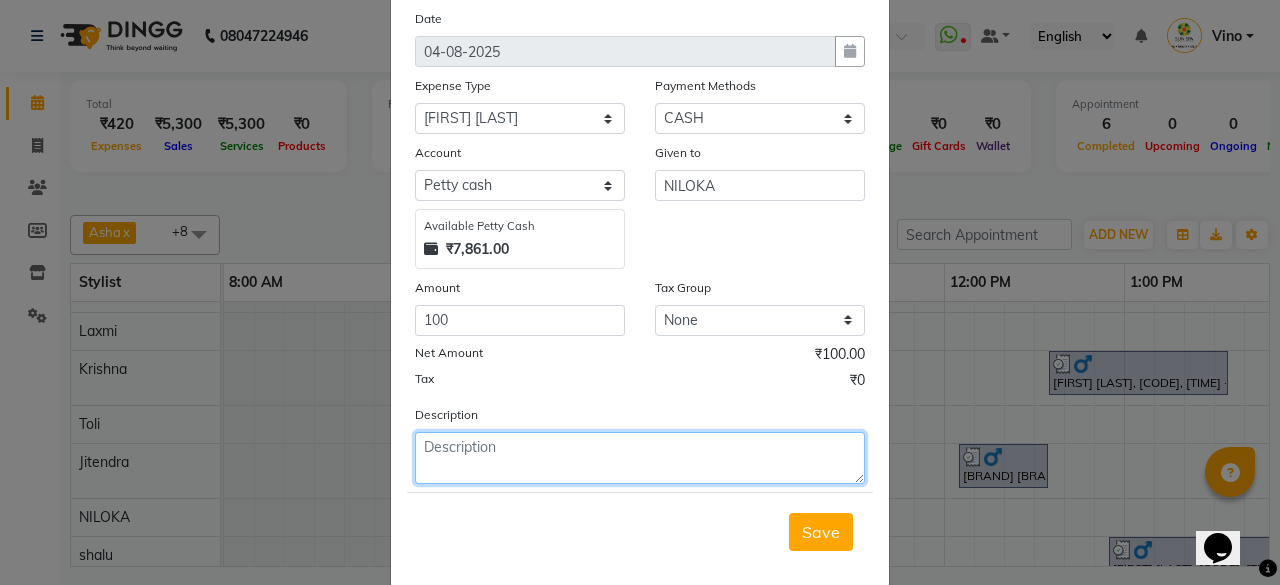 click 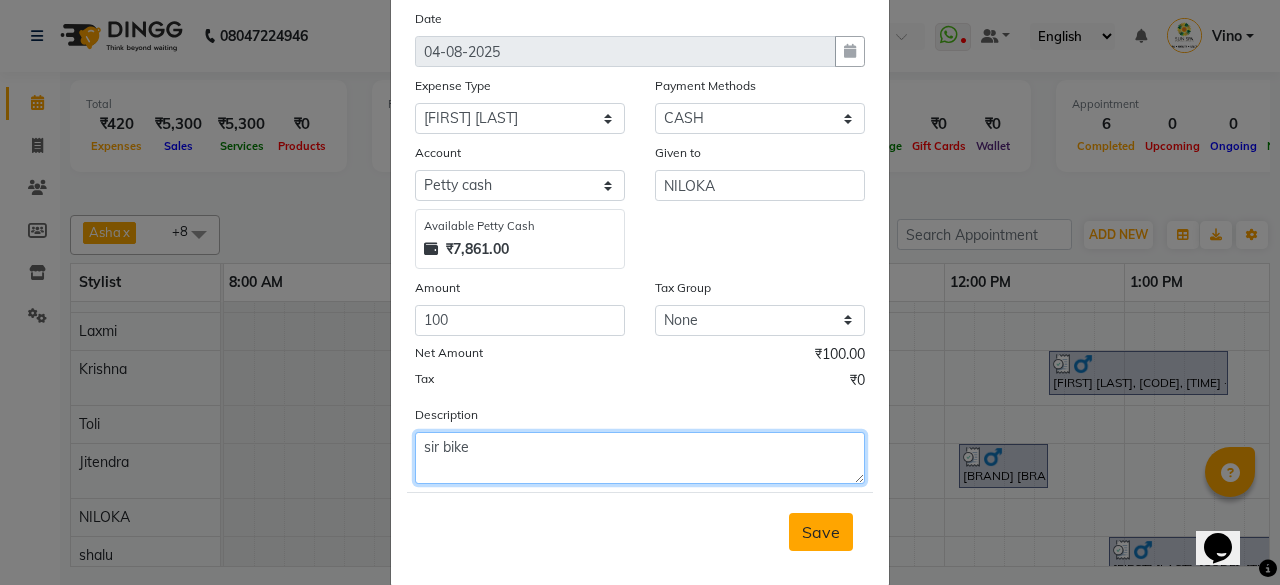type on "sir bike" 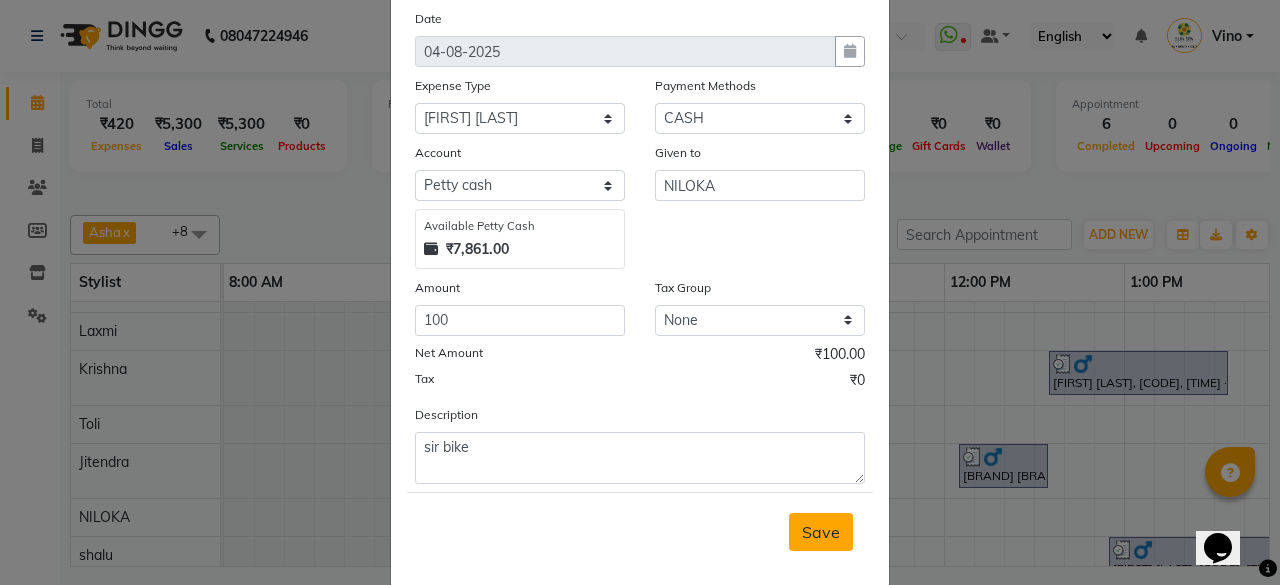 click on "Save" at bounding box center (821, 532) 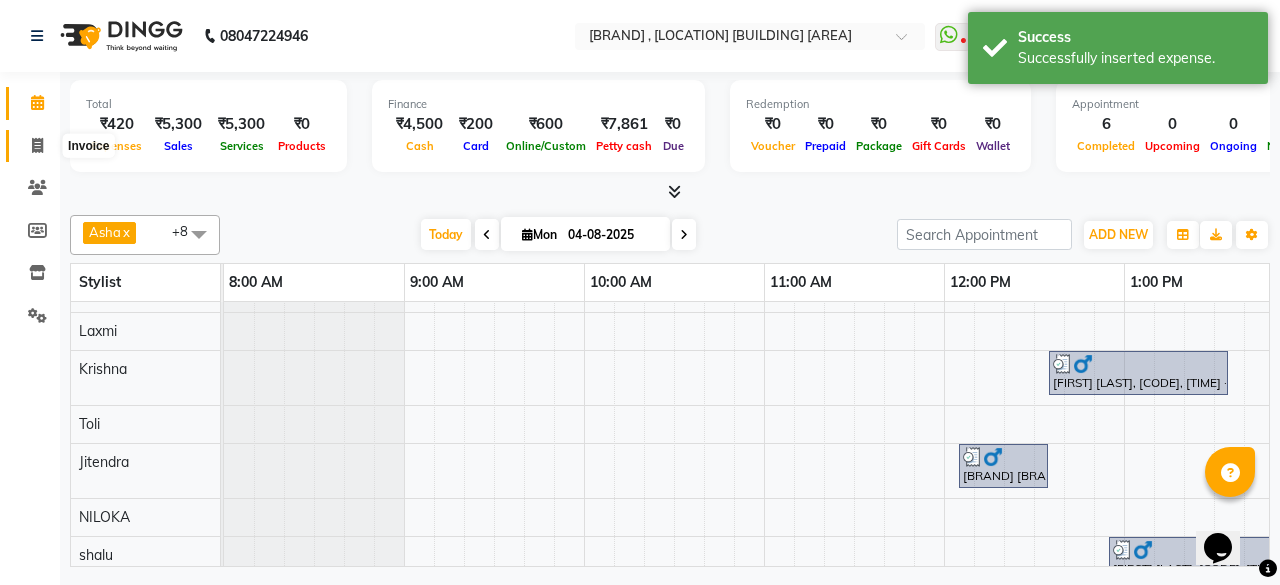 click 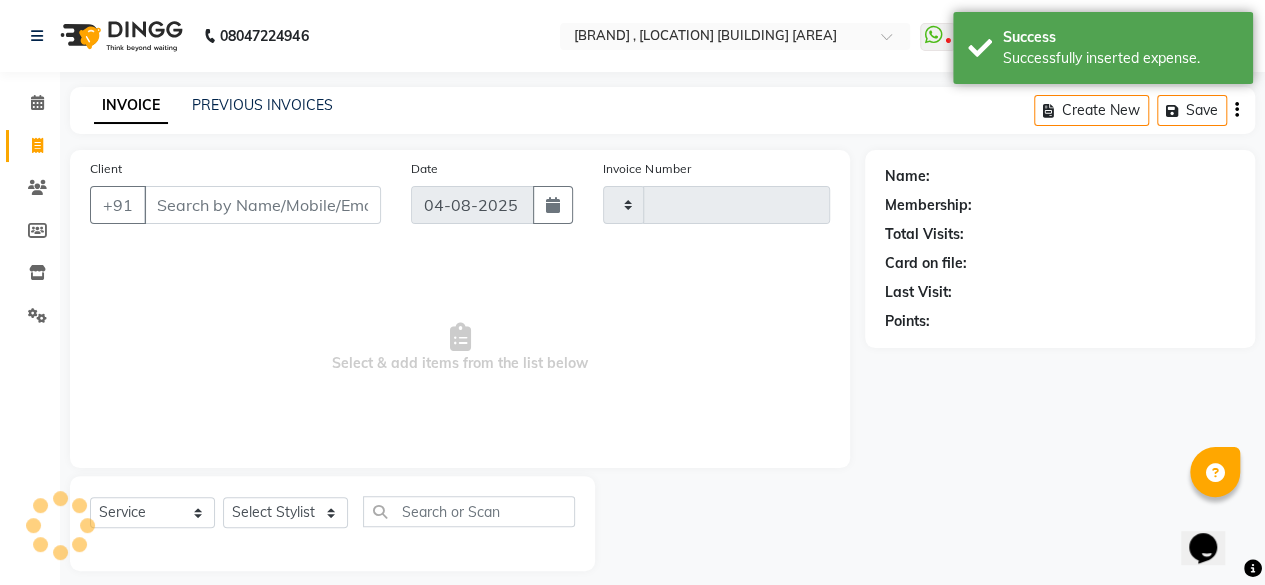 type on "0943" 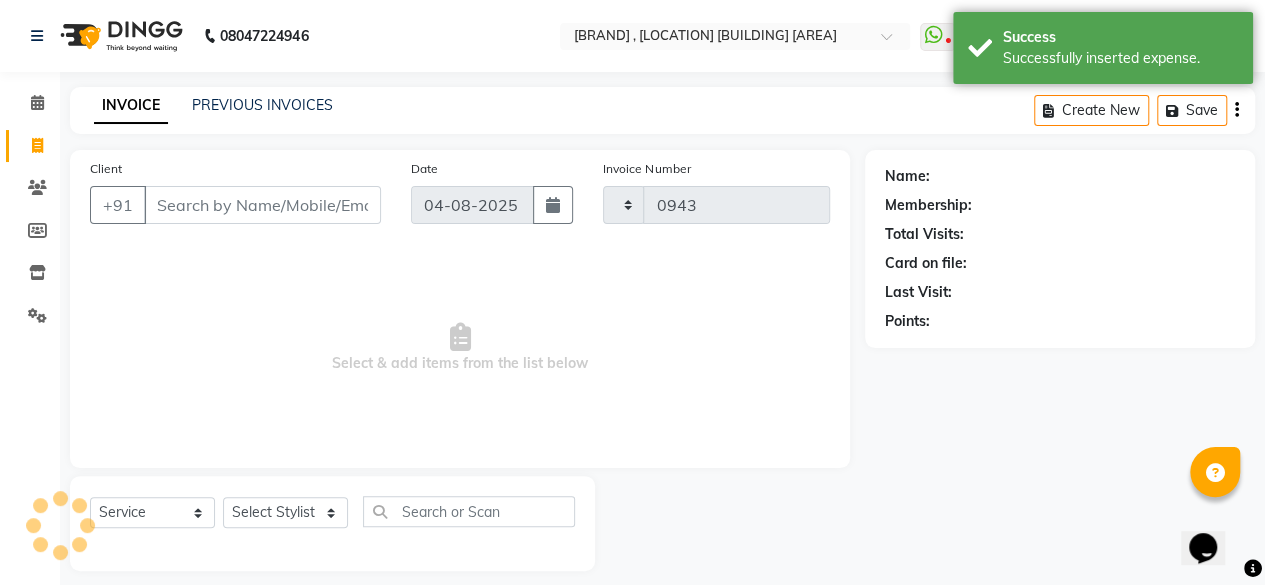 select on "5782" 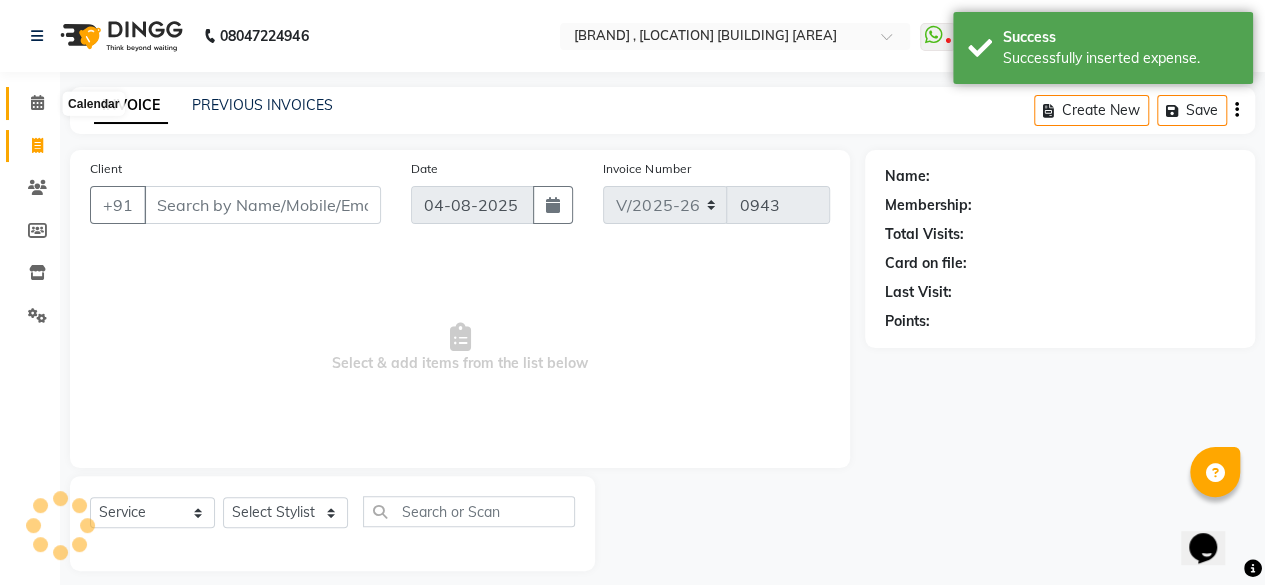 click 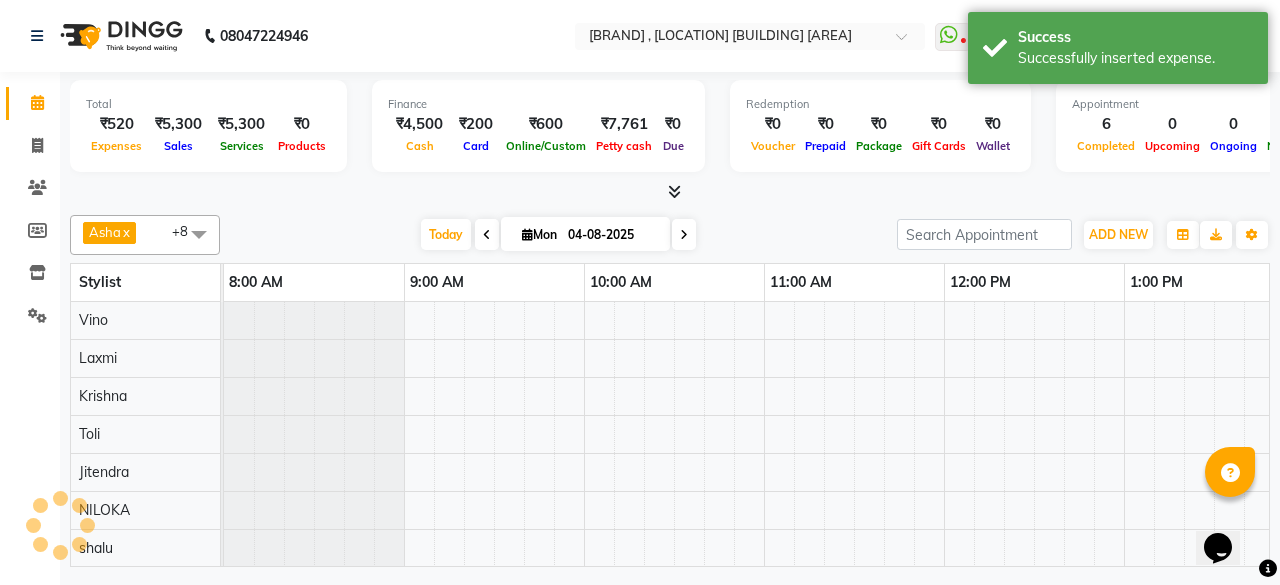 scroll, scrollTop: 0, scrollLeft: 0, axis: both 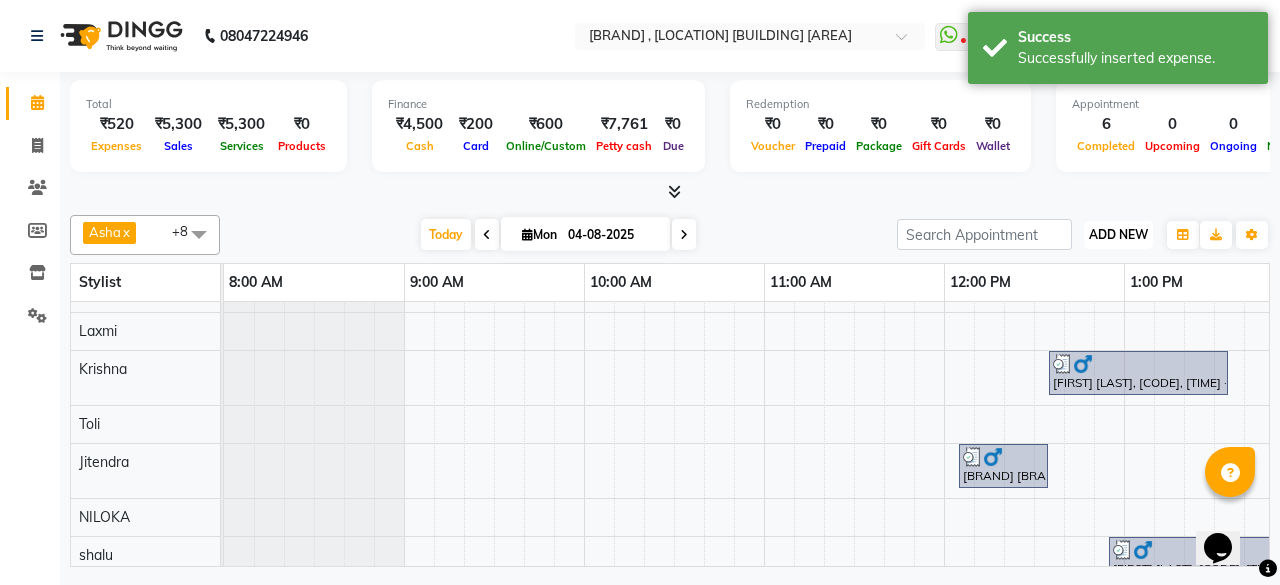 click on "ADD NEW" at bounding box center (1118, 234) 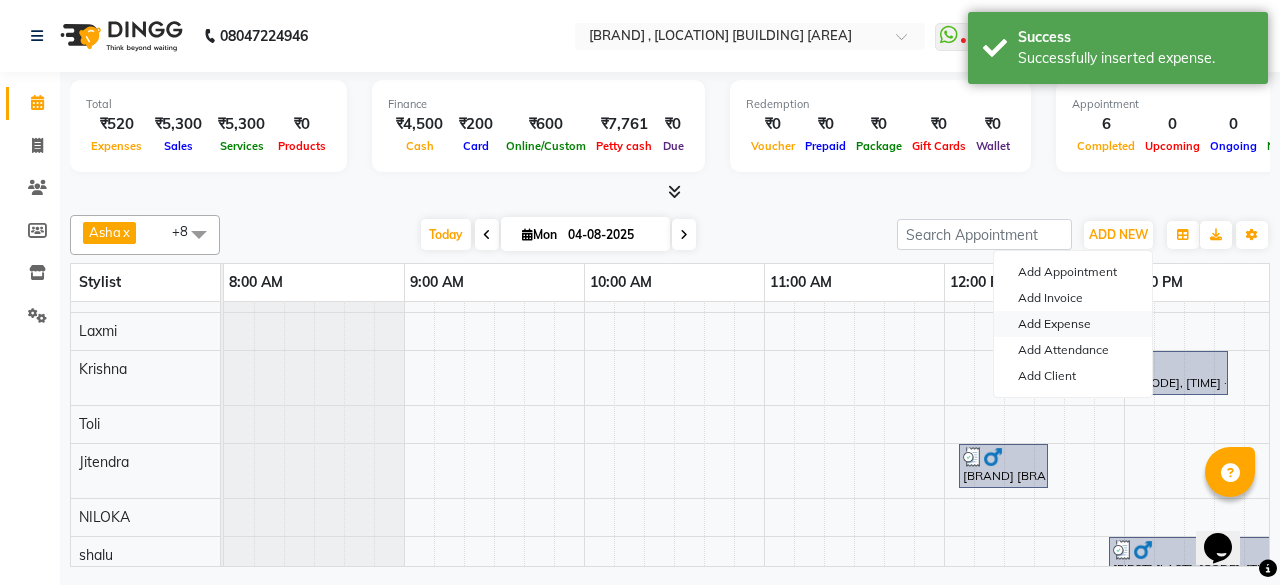 click on "Add Expense" at bounding box center [1073, 324] 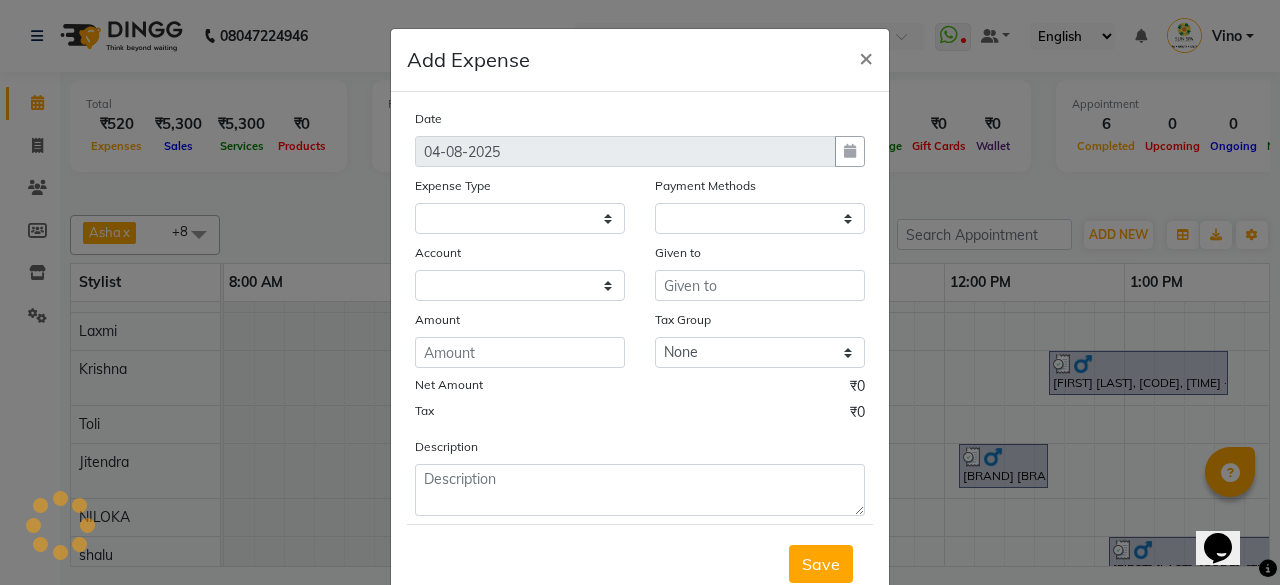 select on "4734" 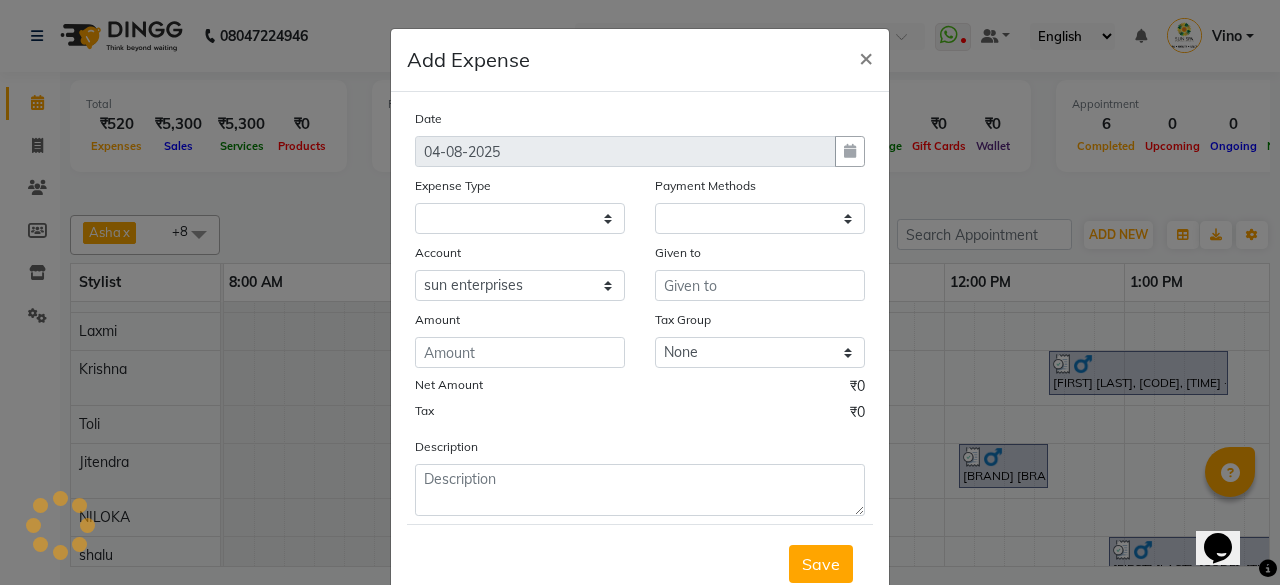 select on "1" 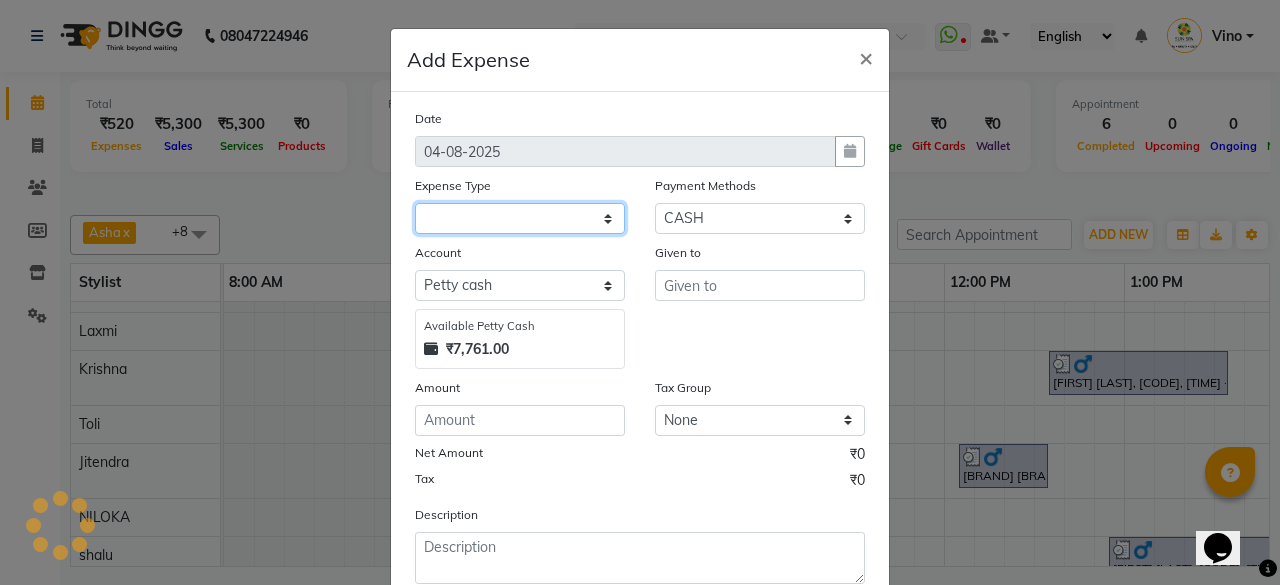 drag, startPoint x: 600, startPoint y: 219, endPoint x: 597, endPoint y: 230, distance: 11.401754 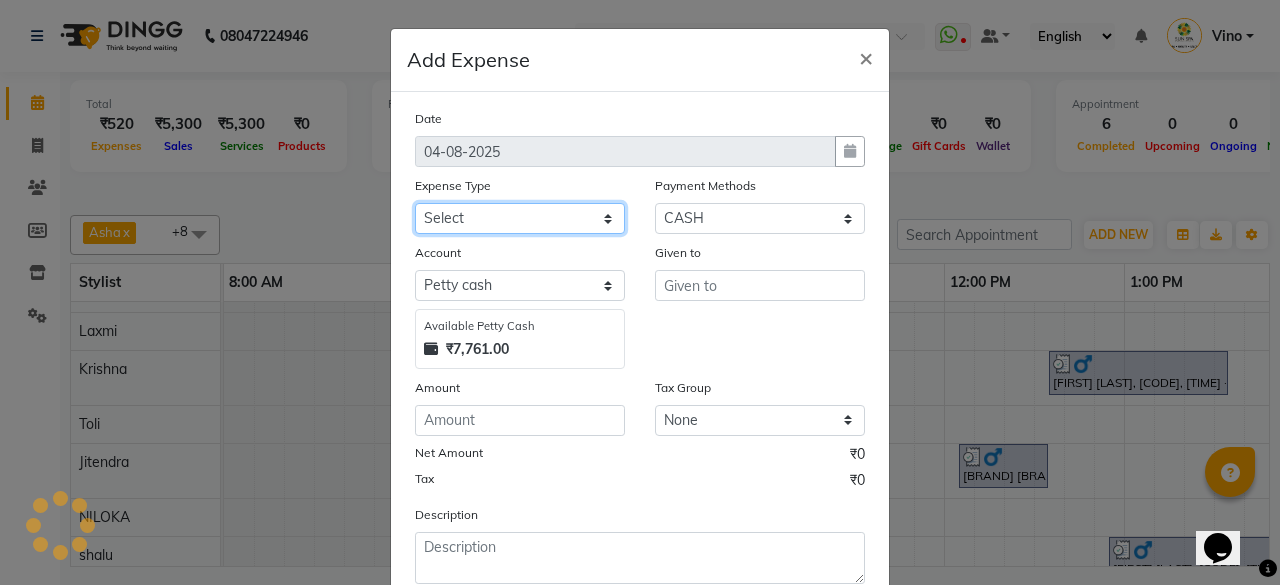 select on "12828" 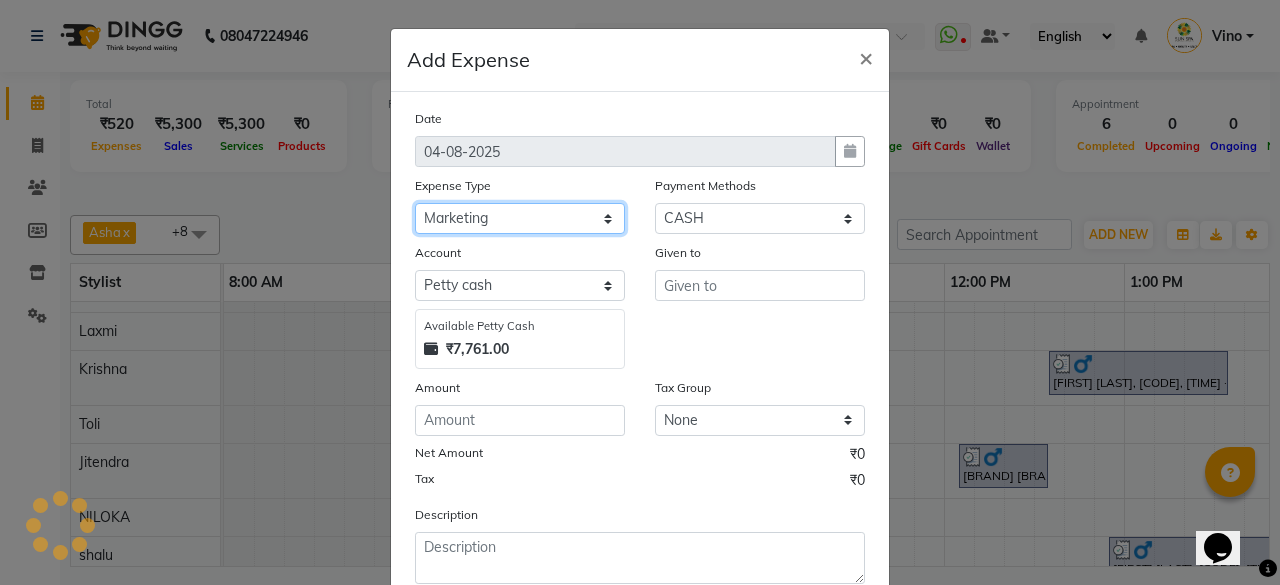 click on "Select Advance Salary Bank charges Car maintenance Cash transfer to bank Cash transfer to hub Client Snacks Events Expance Fuel Incentive JUSTDAIL Loan Repayment Maintenance Marketing Miscellaneous [FIRST] [LAST] Other Pantry Product Room Rent staff Salary Shop Rent Staff Snacks Tax Tea & Refreshment Utilities" 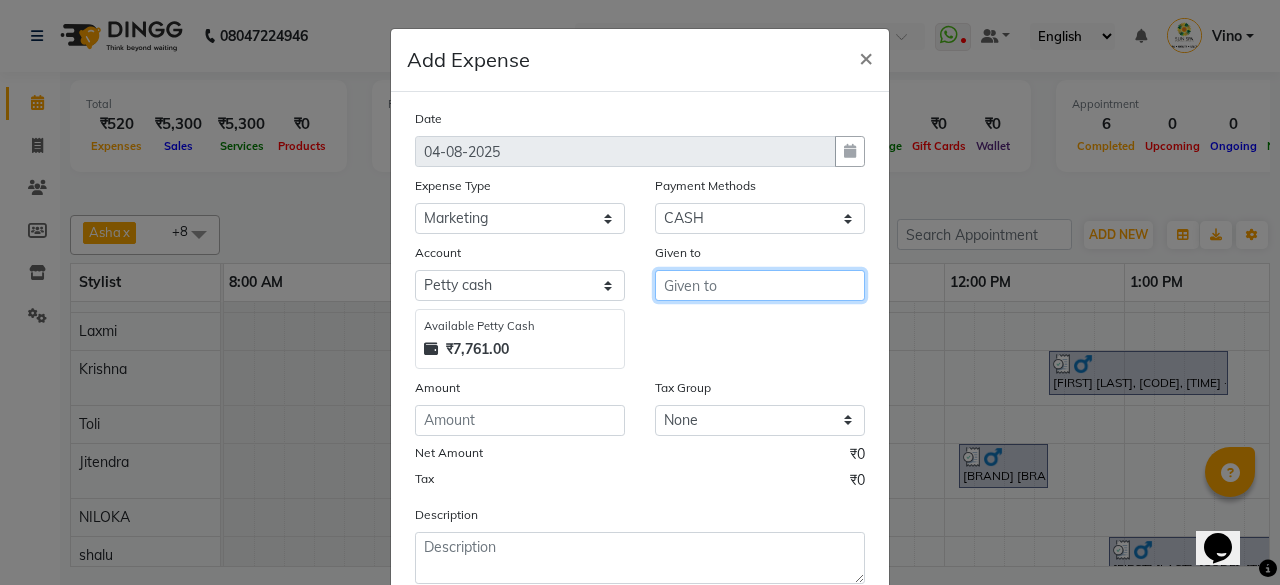 click at bounding box center [760, 285] 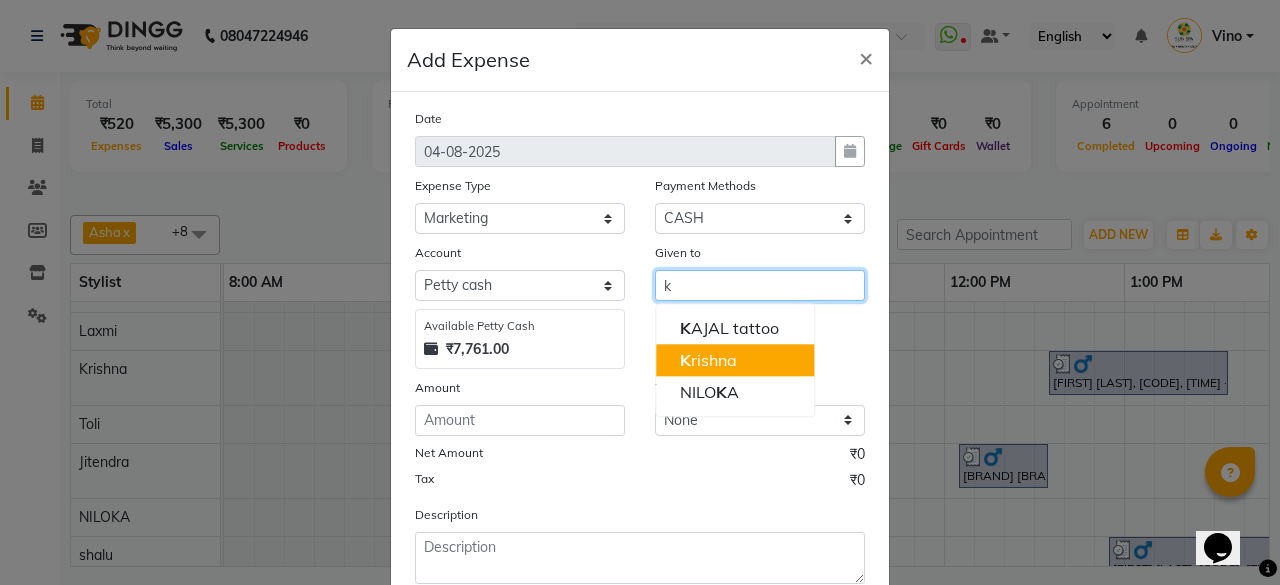click on "[FIRST] [LAST]" at bounding box center [708, 360] 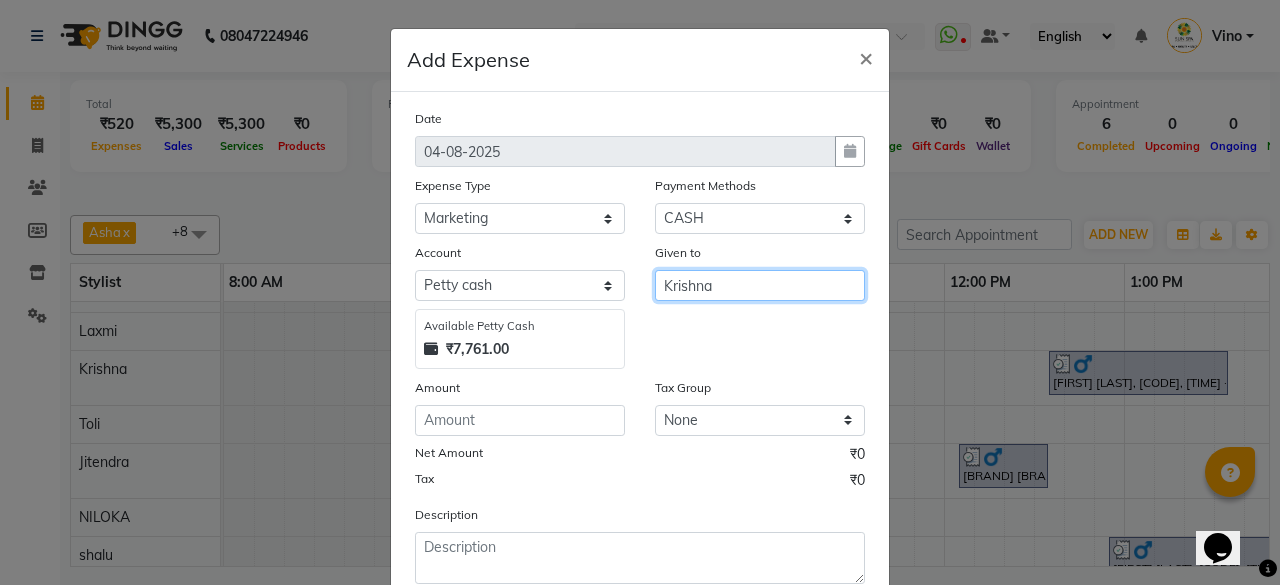 type on "Krishna" 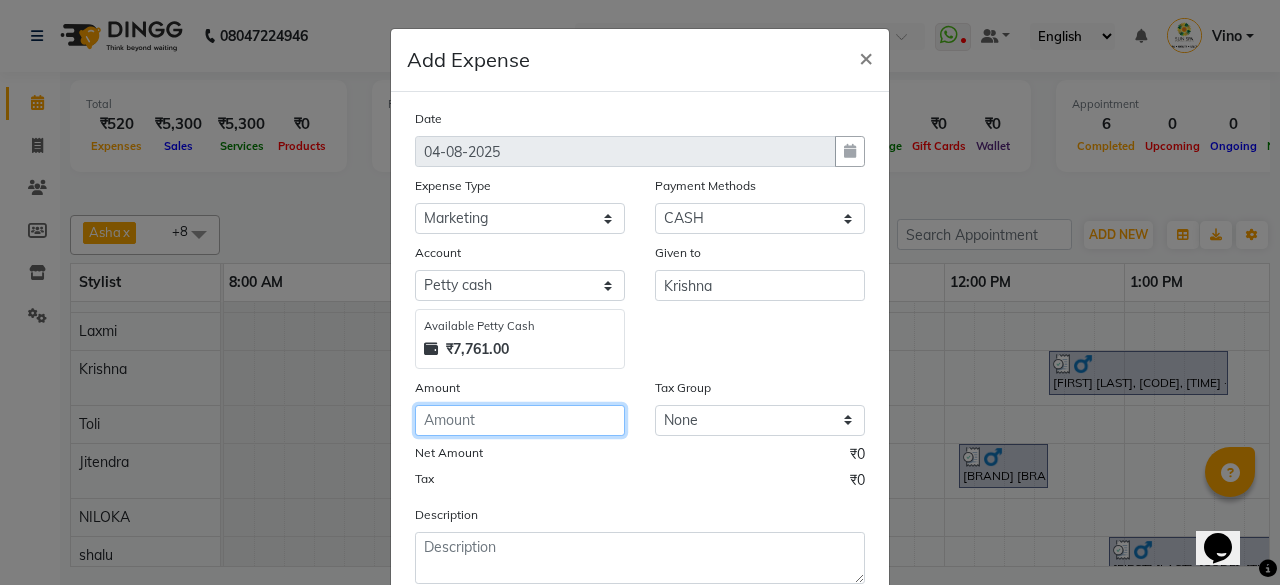 click 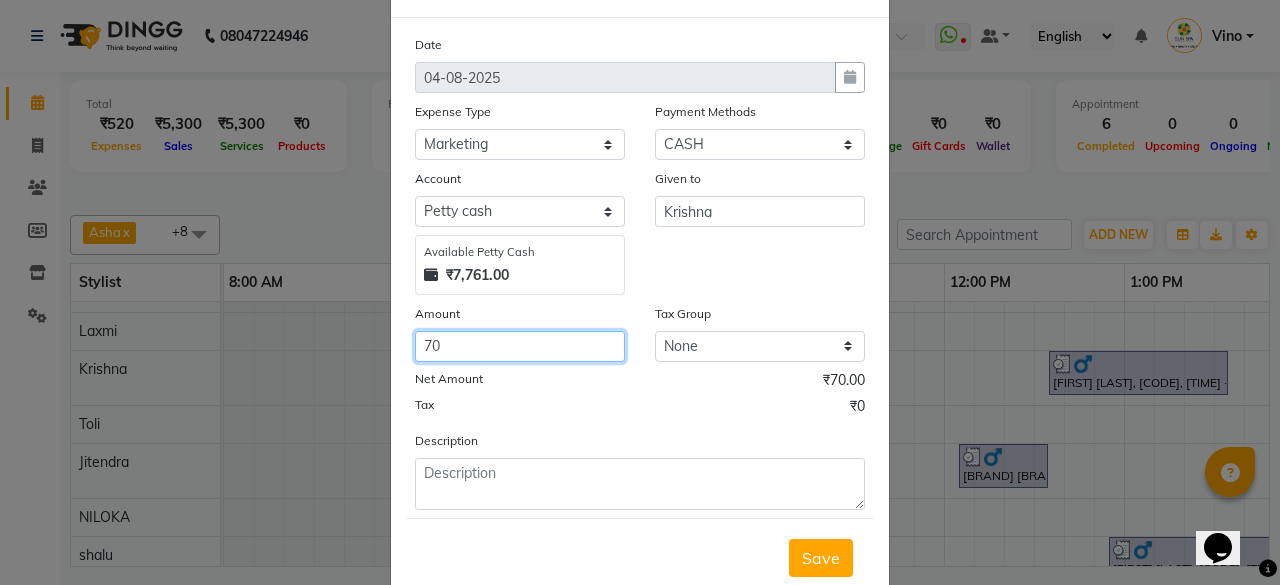 scroll, scrollTop: 127, scrollLeft: 0, axis: vertical 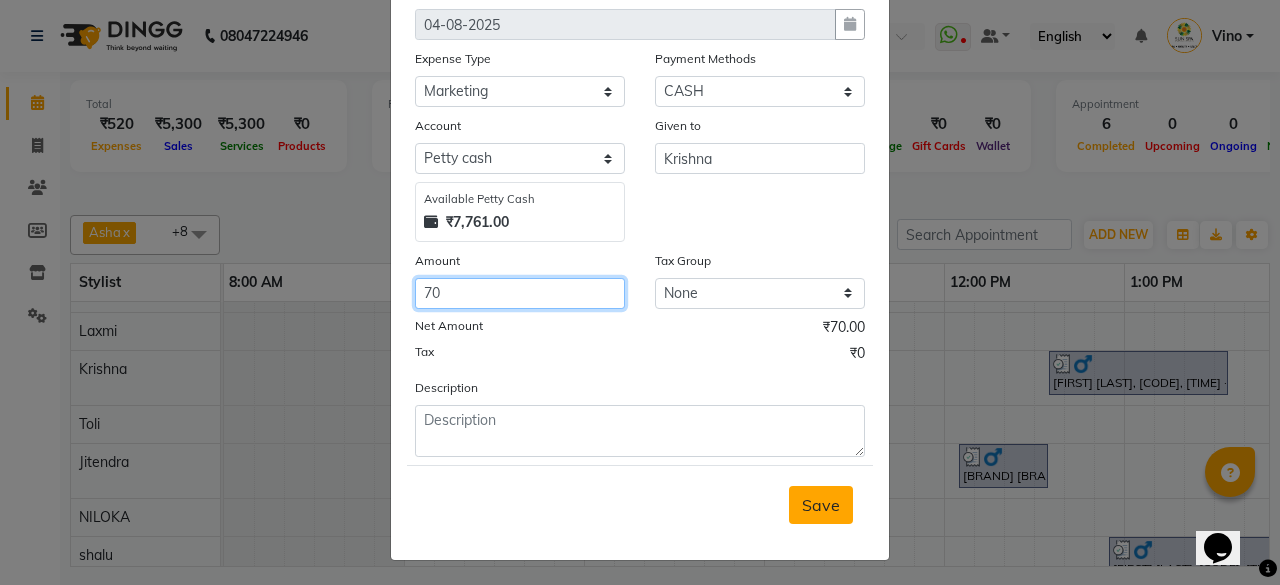 type on "70" 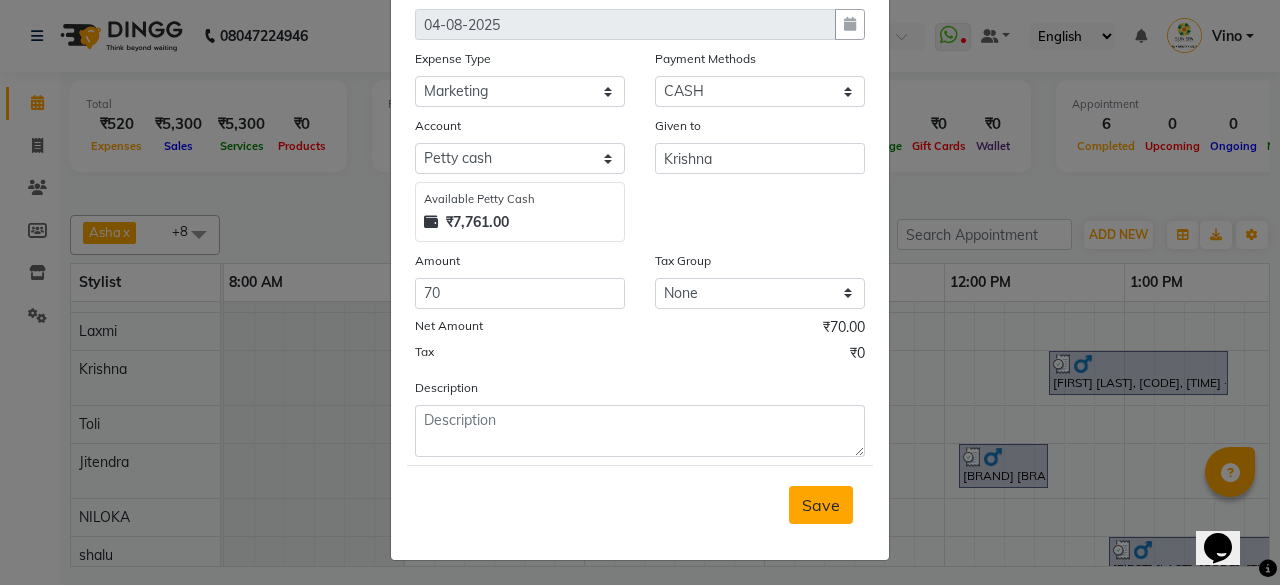click on "Save" at bounding box center (821, 505) 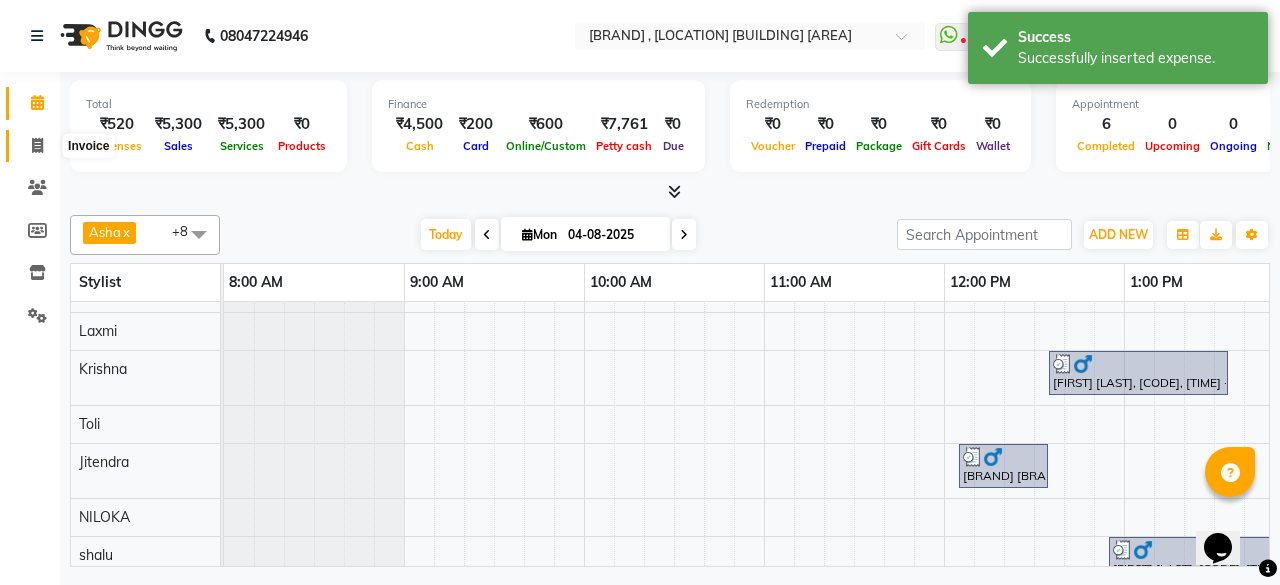 click 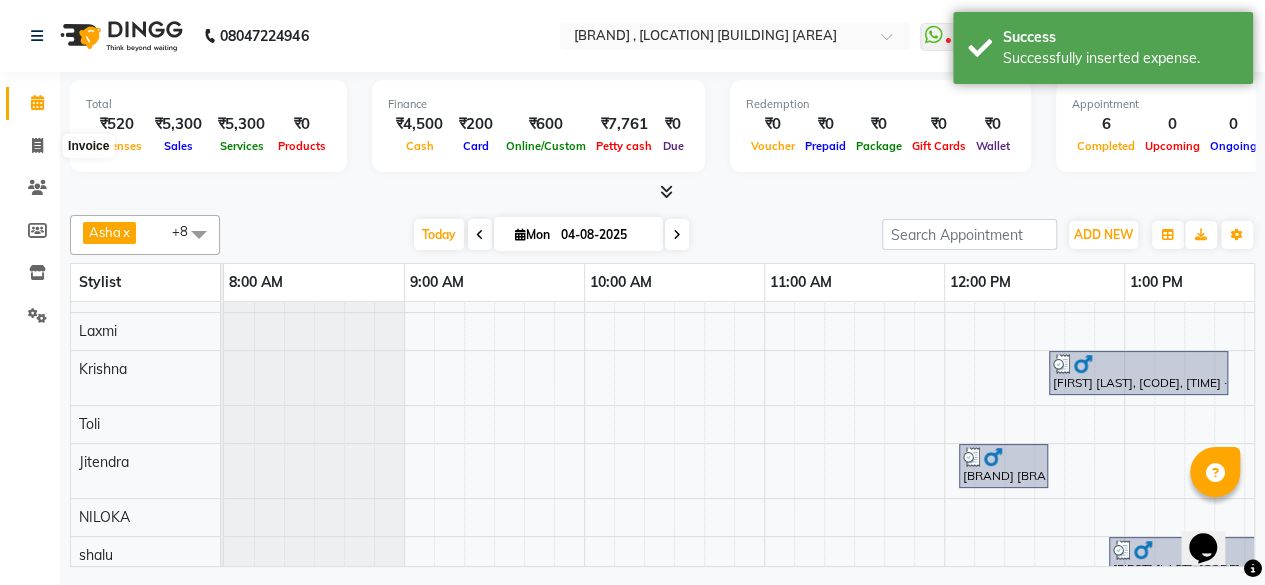 select on "5782" 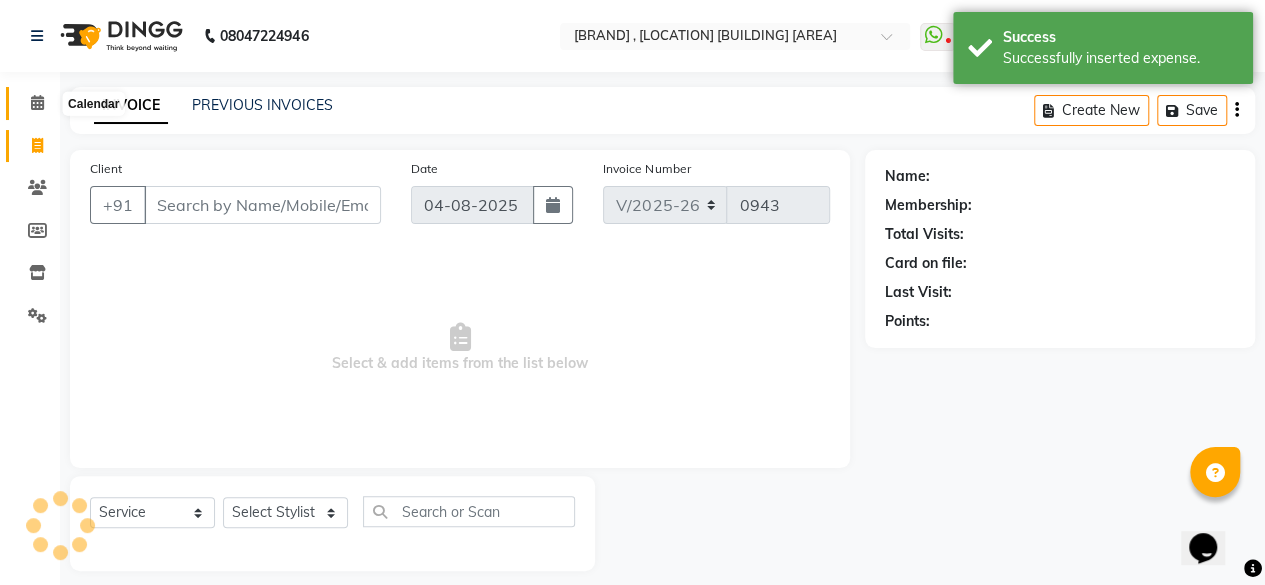 click 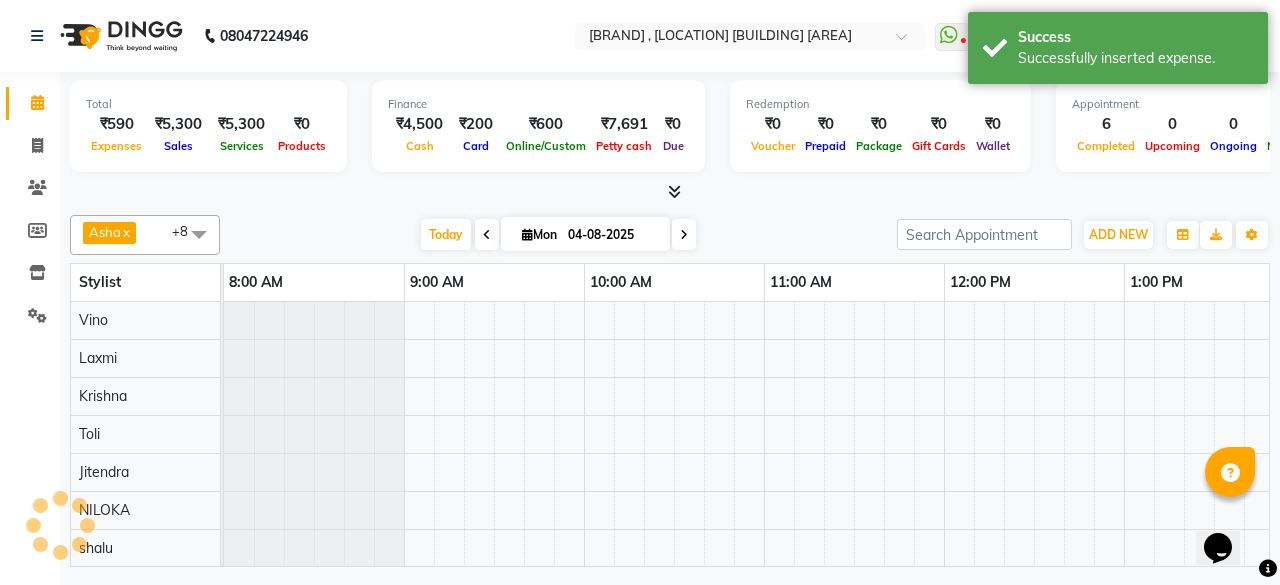 scroll, scrollTop: 0, scrollLeft: 0, axis: both 